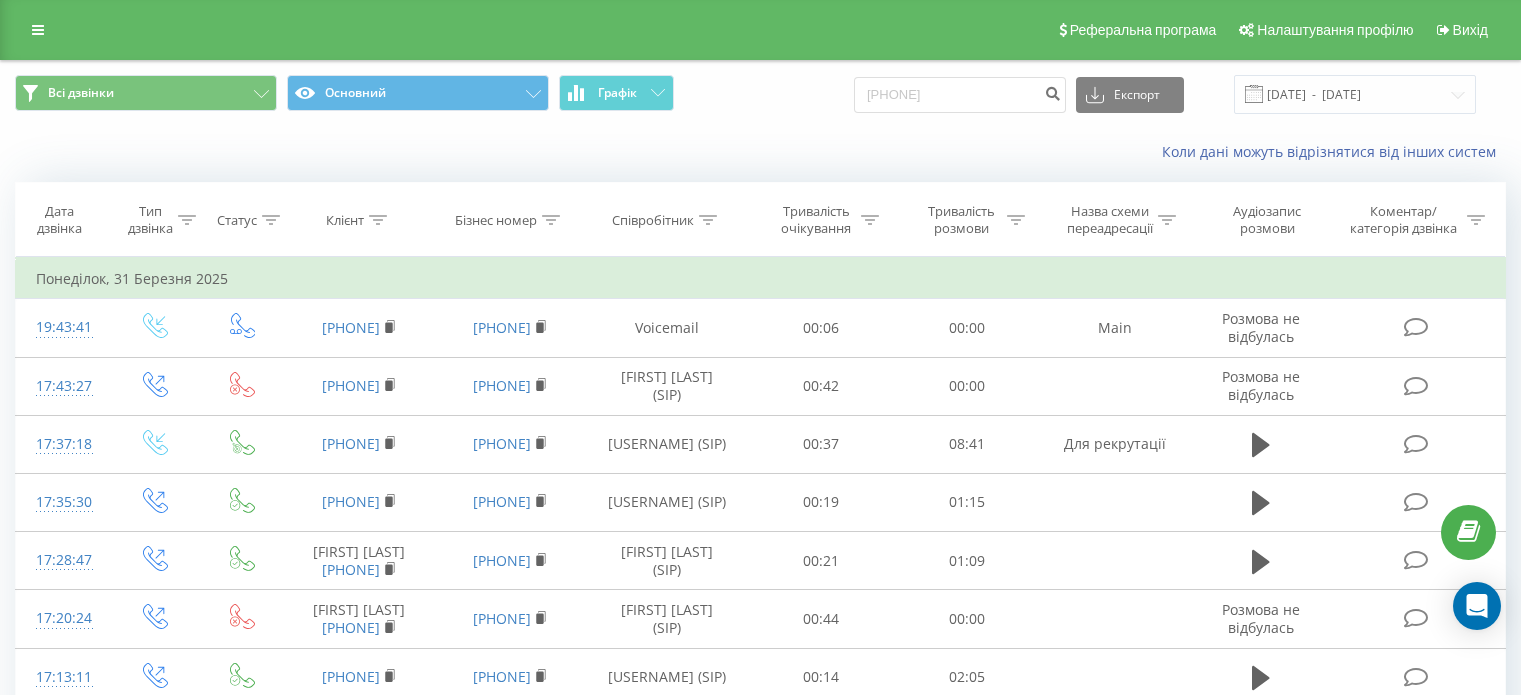 scroll, scrollTop: 0, scrollLeft: 0, axis: both 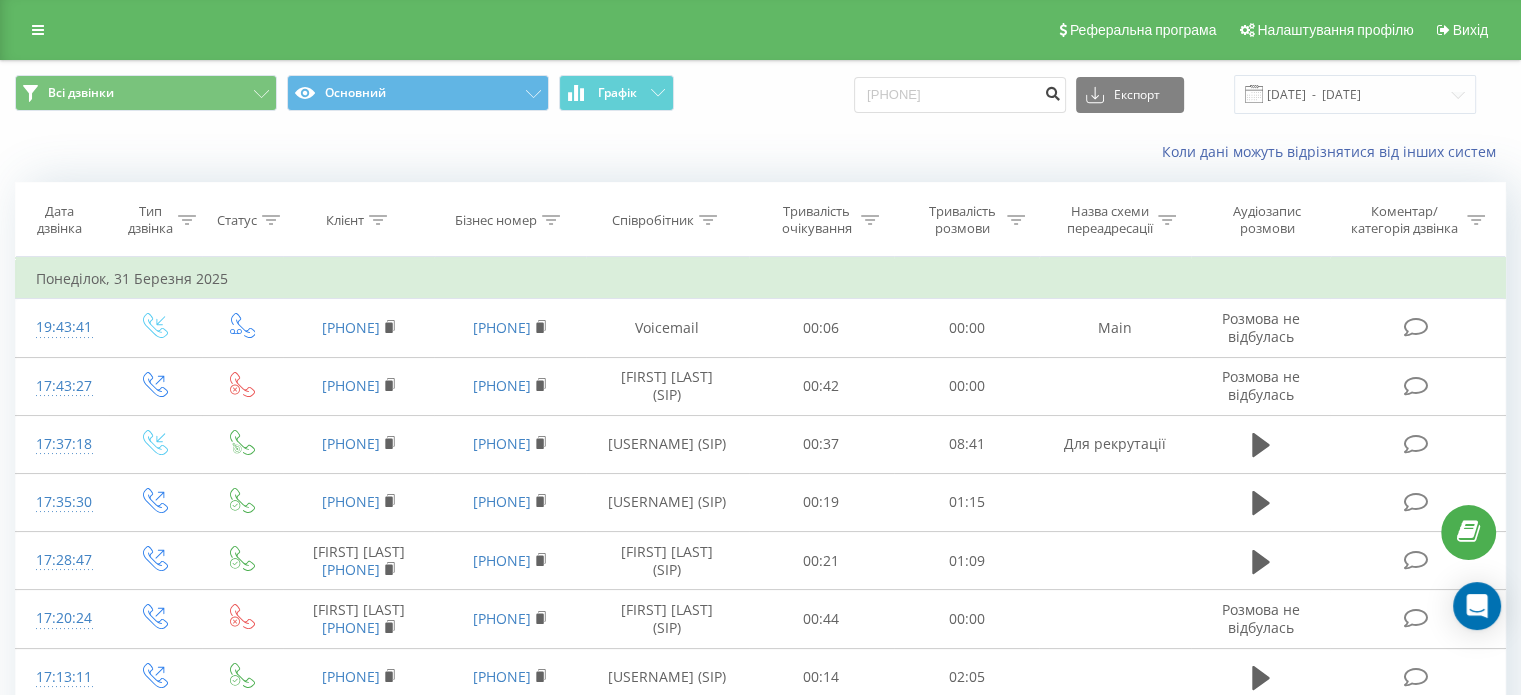 type on "[PHONE]" 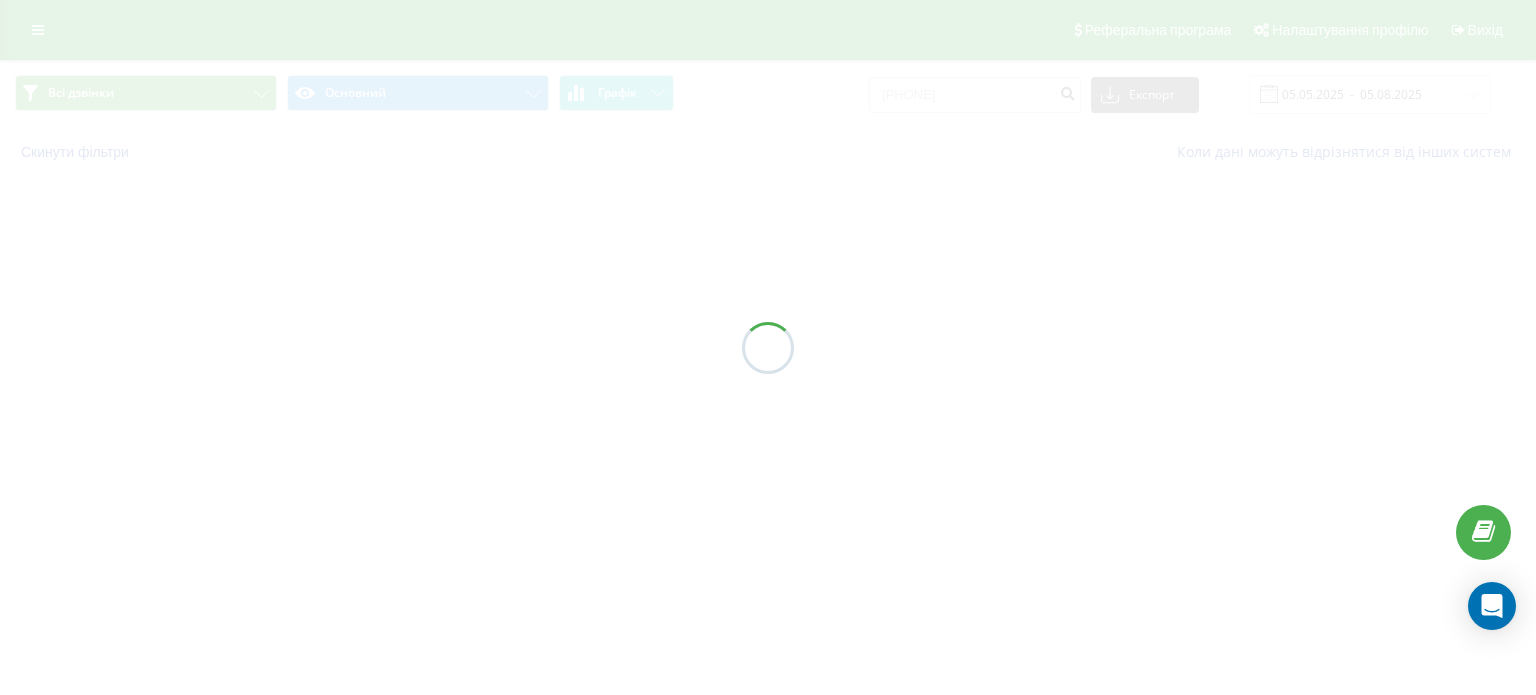 scroll, scrollTop: 0, scrollLeft: 0, axis: both 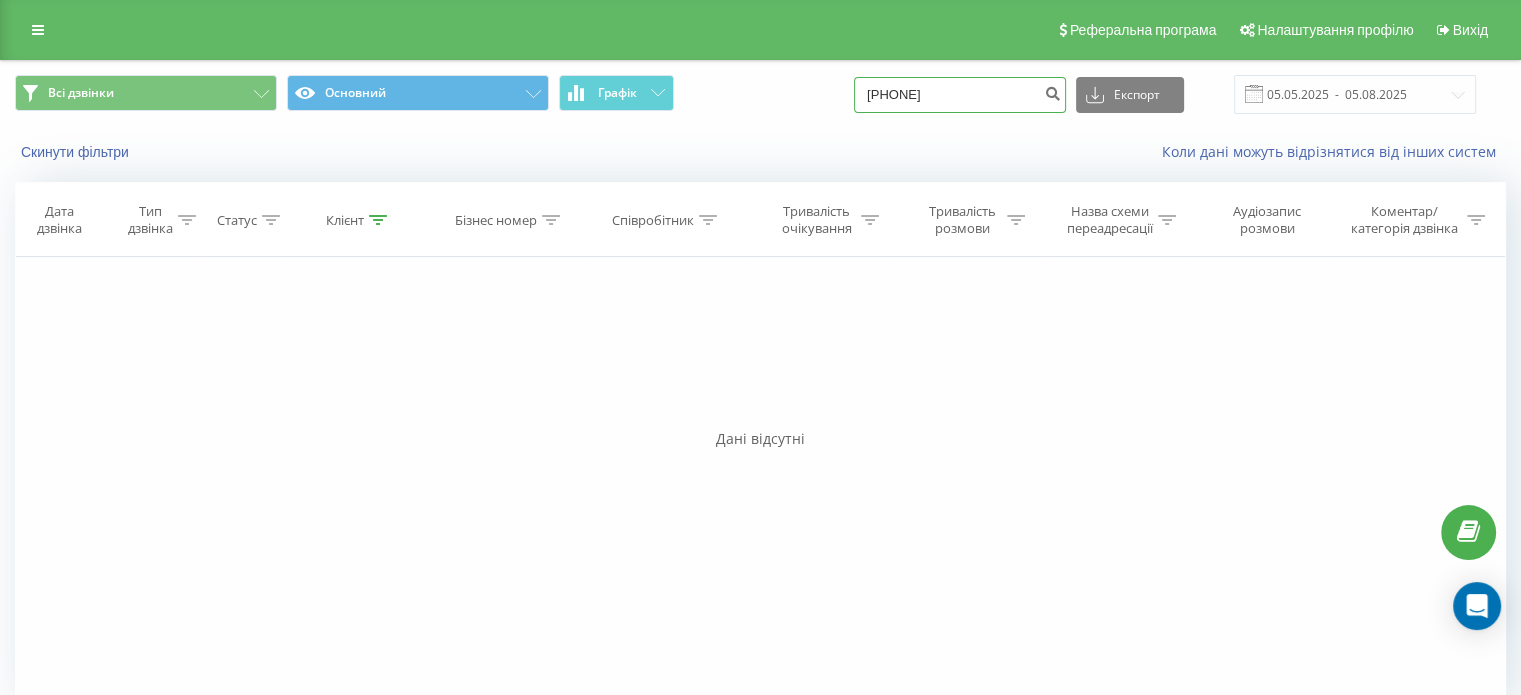 drag, startPoint x: 991, startPoint y: 101, endPoint x: 348, endPoint y: 191, distance: 649.26807 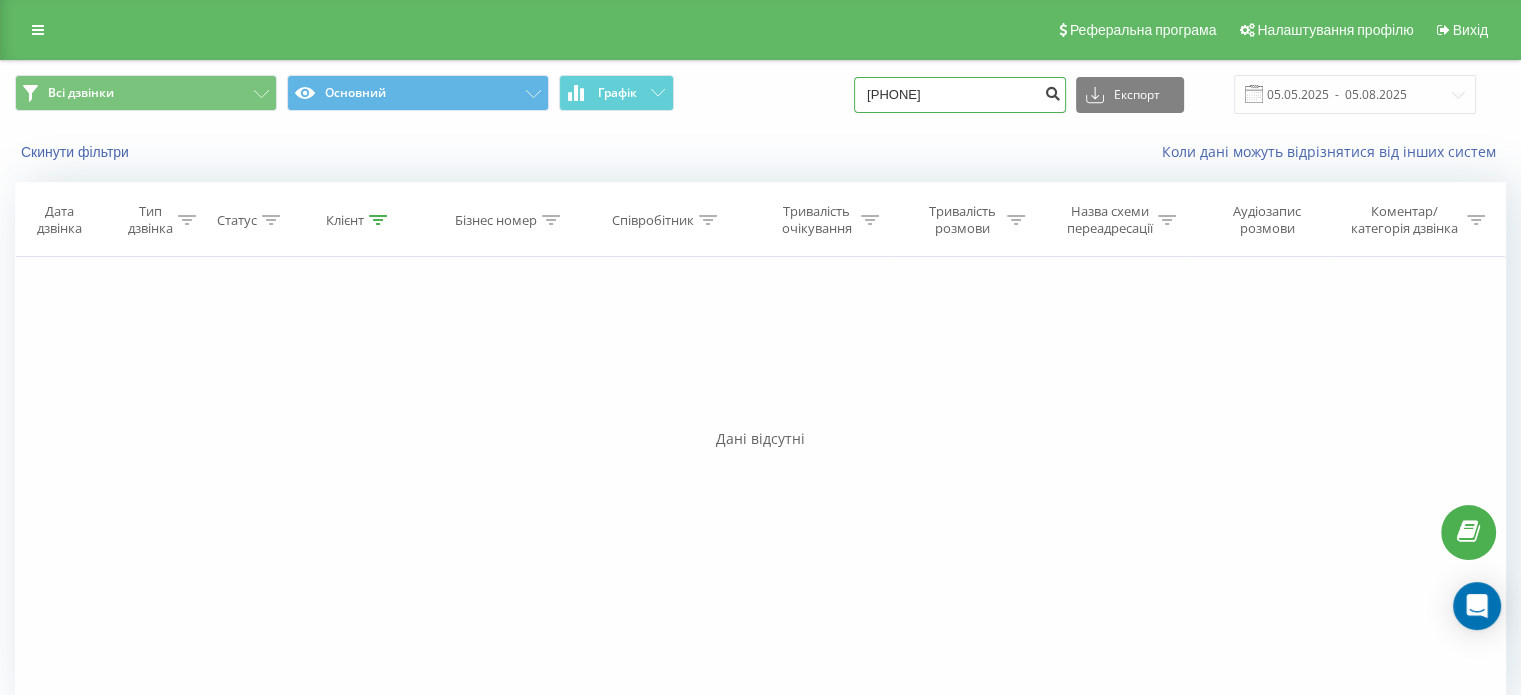 type on "0667736679" 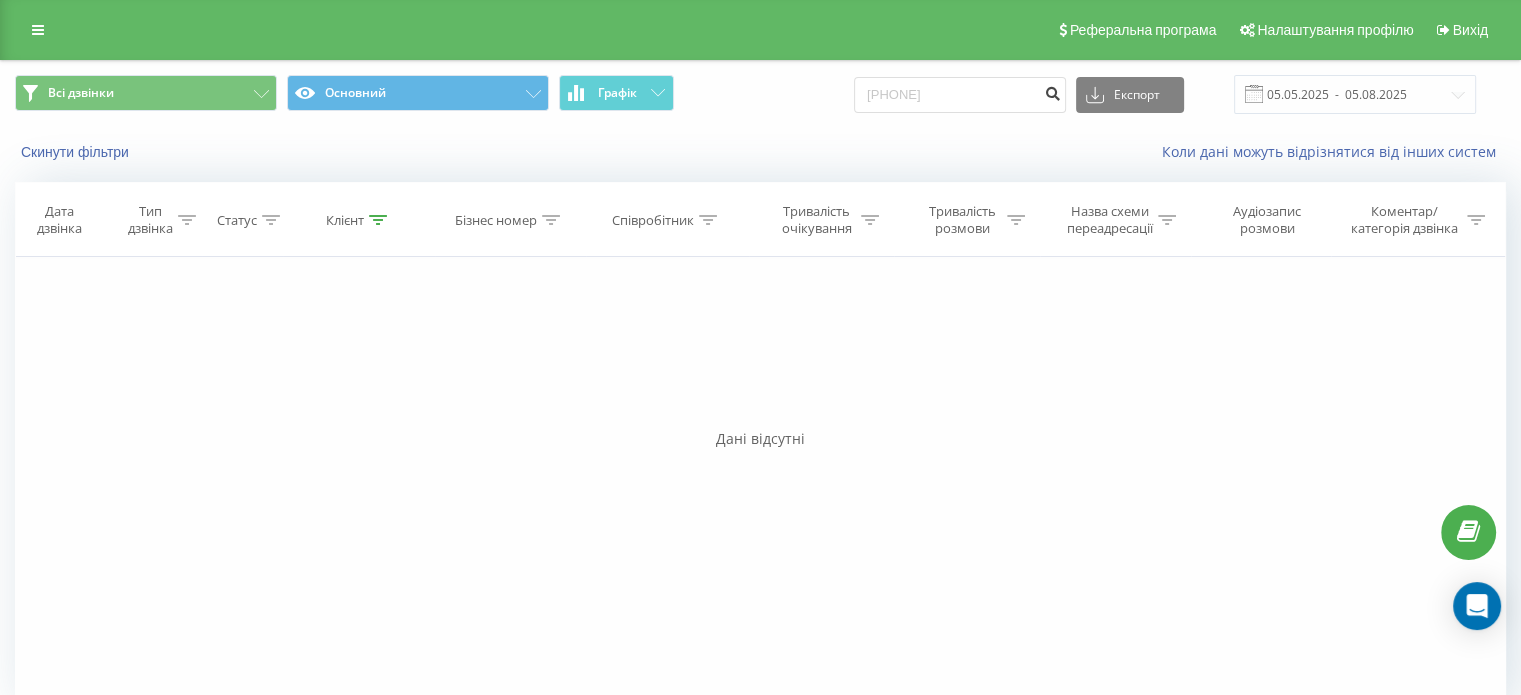 click at bounding box center (1052, 91) 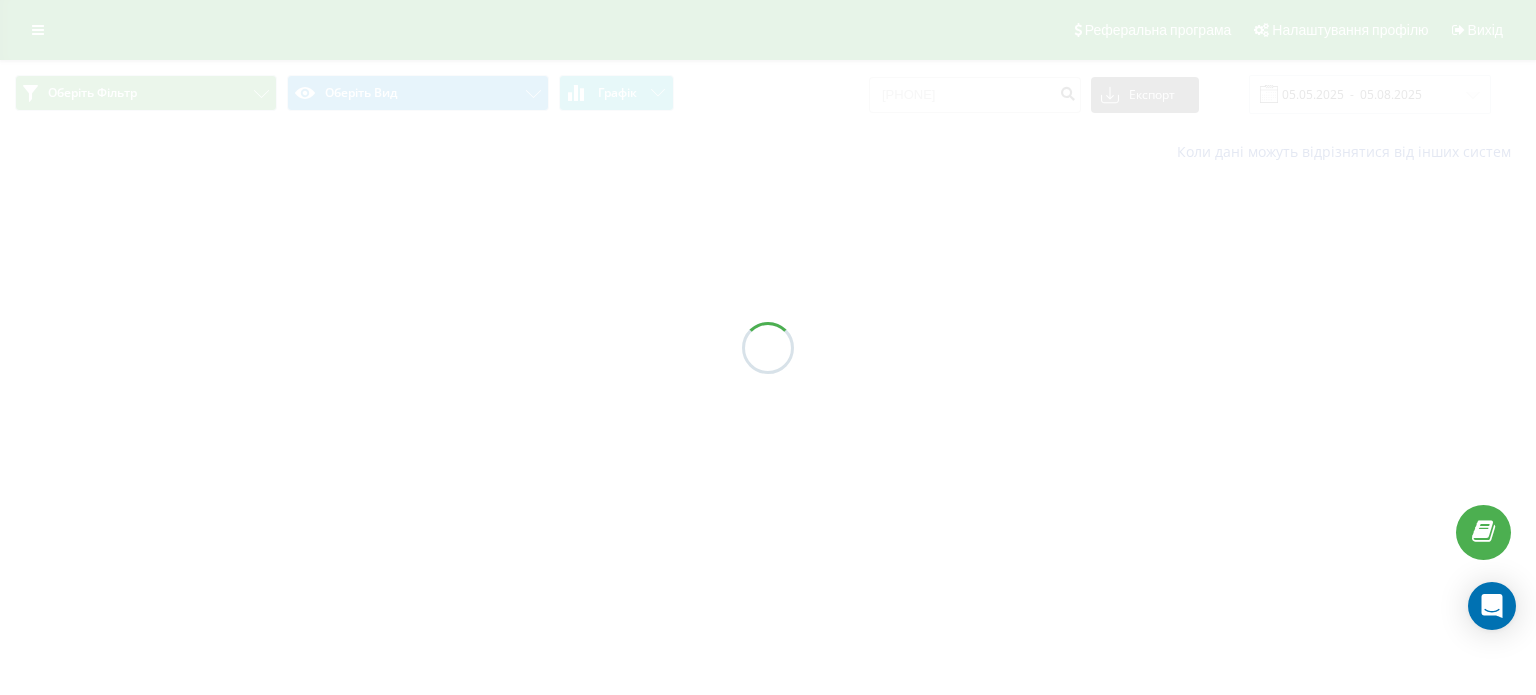 scroll, scrollTop: 0, scrollLeft: 0, axis: both 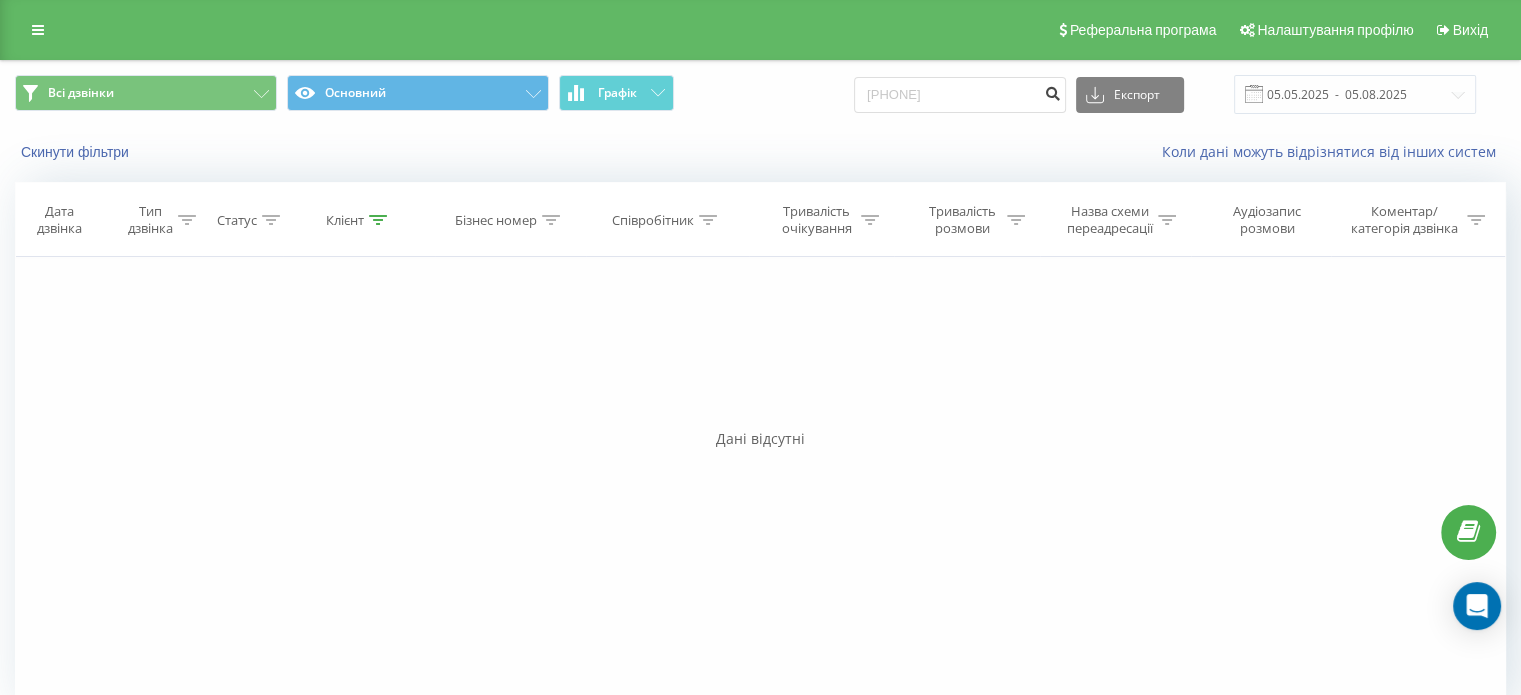 drag, startPoint x: 1064, startPoint y: 100, endPoint x: 692, endPoint y: 132, distance: 373.3738 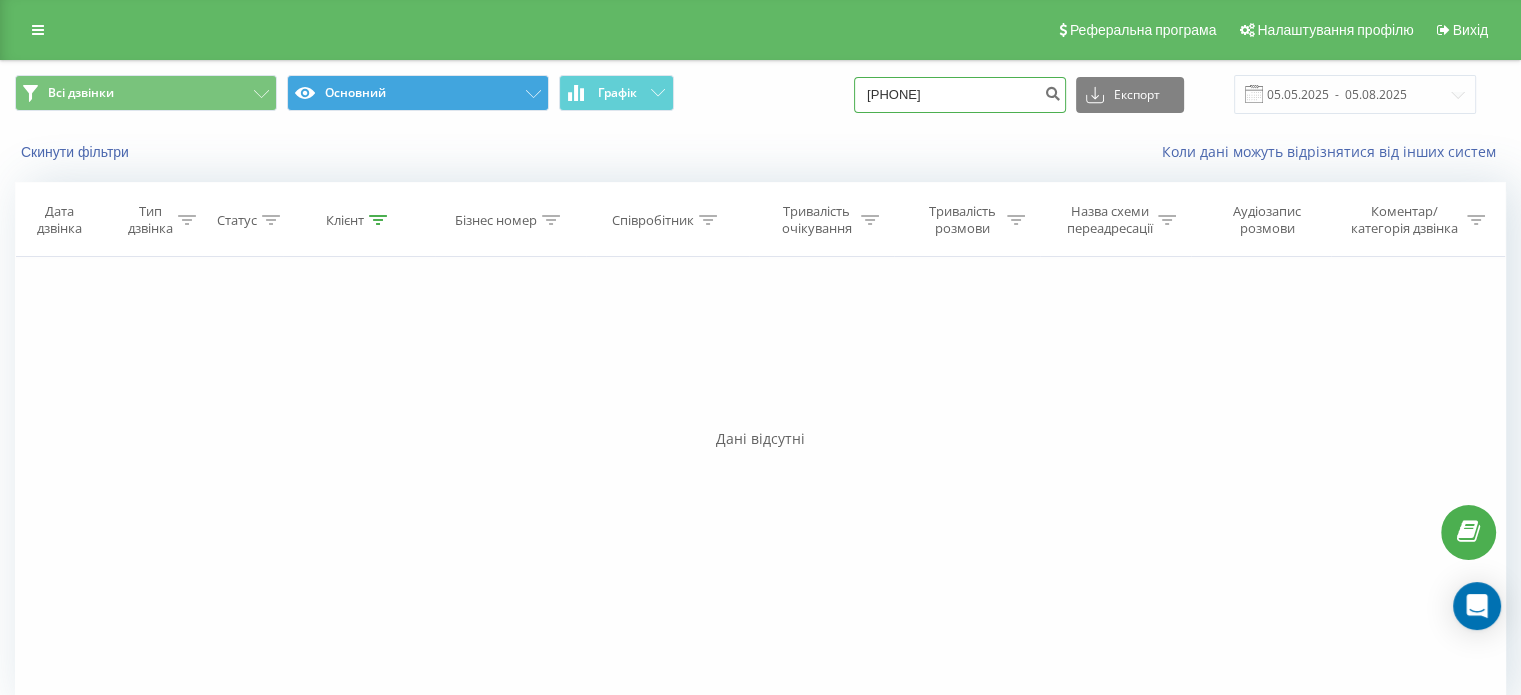 drag, startPoint x: 1012, startPoint y: 92, endPoint x: 526, endPoint y: 92, distance: 486 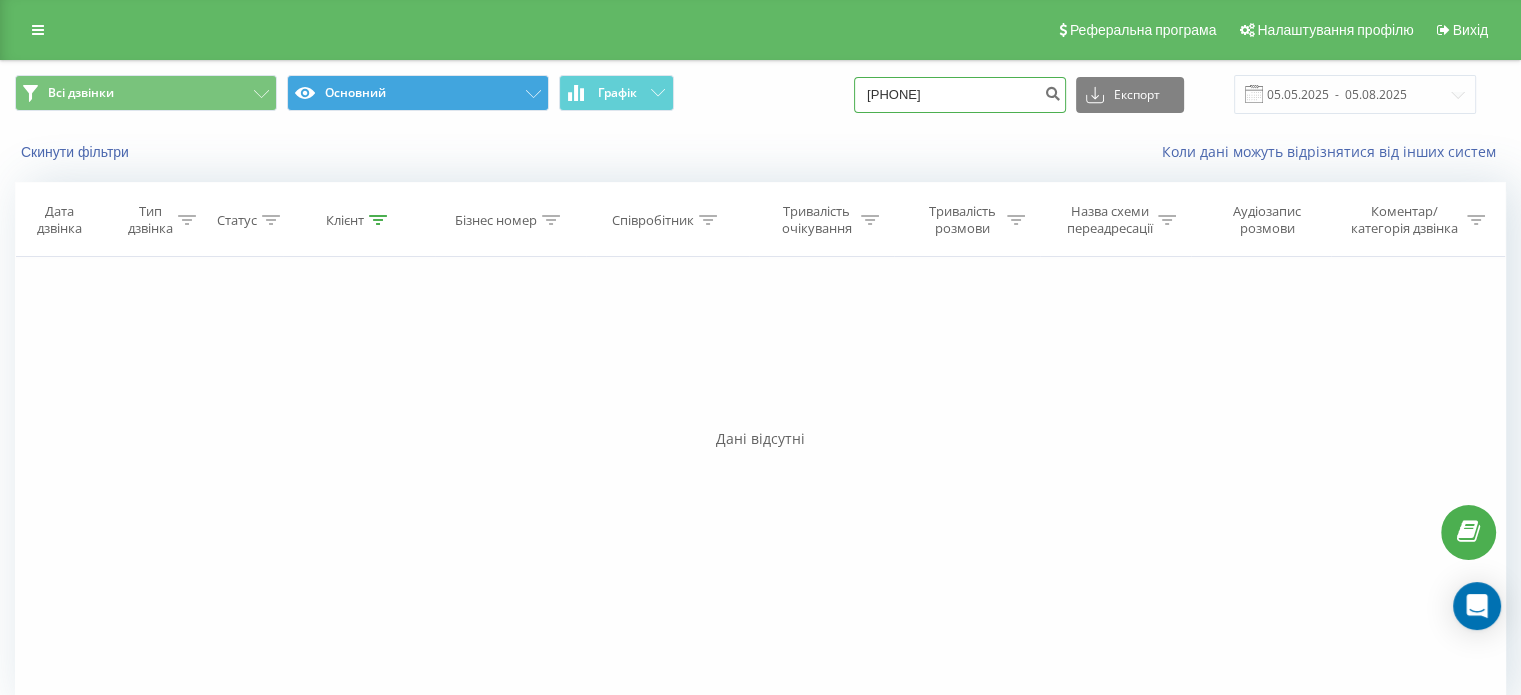 paste on "953439462" 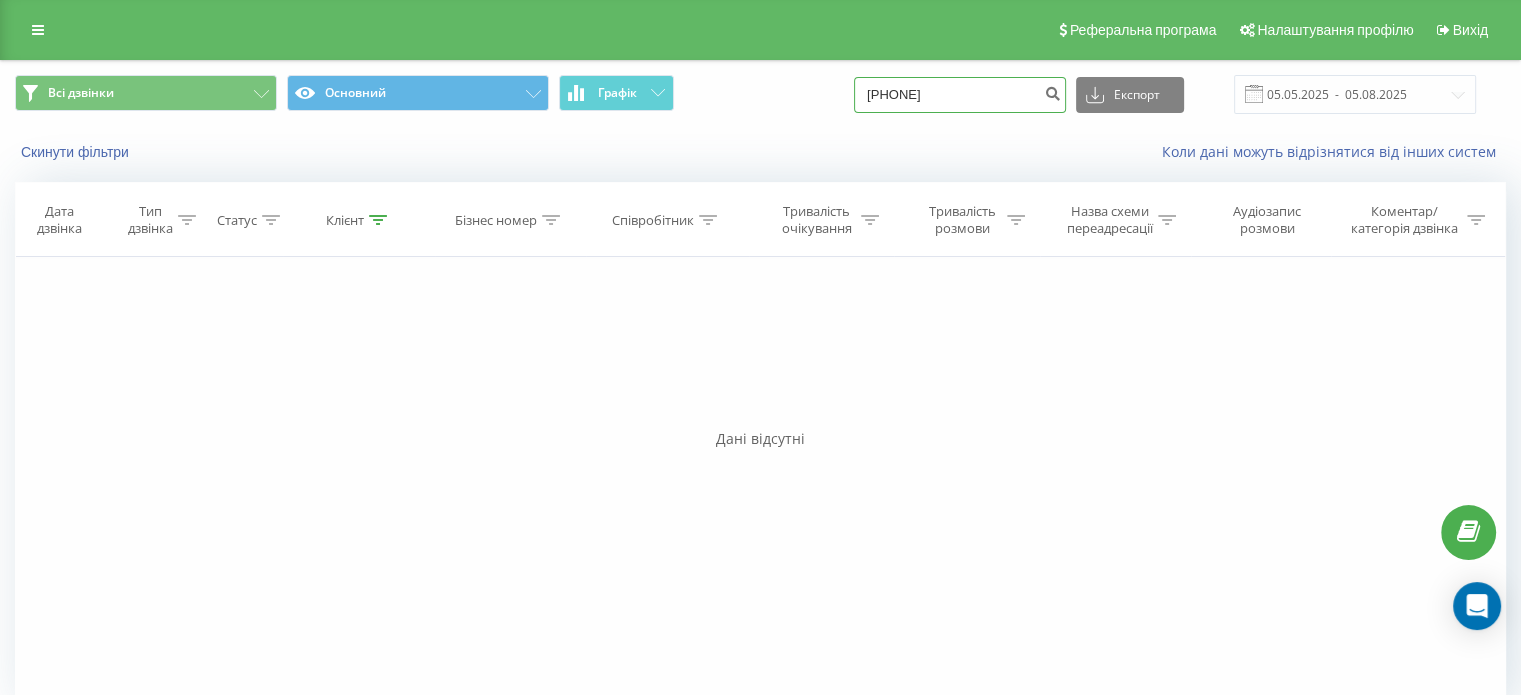 click on "0953439462" at bounding box center (960, 95) 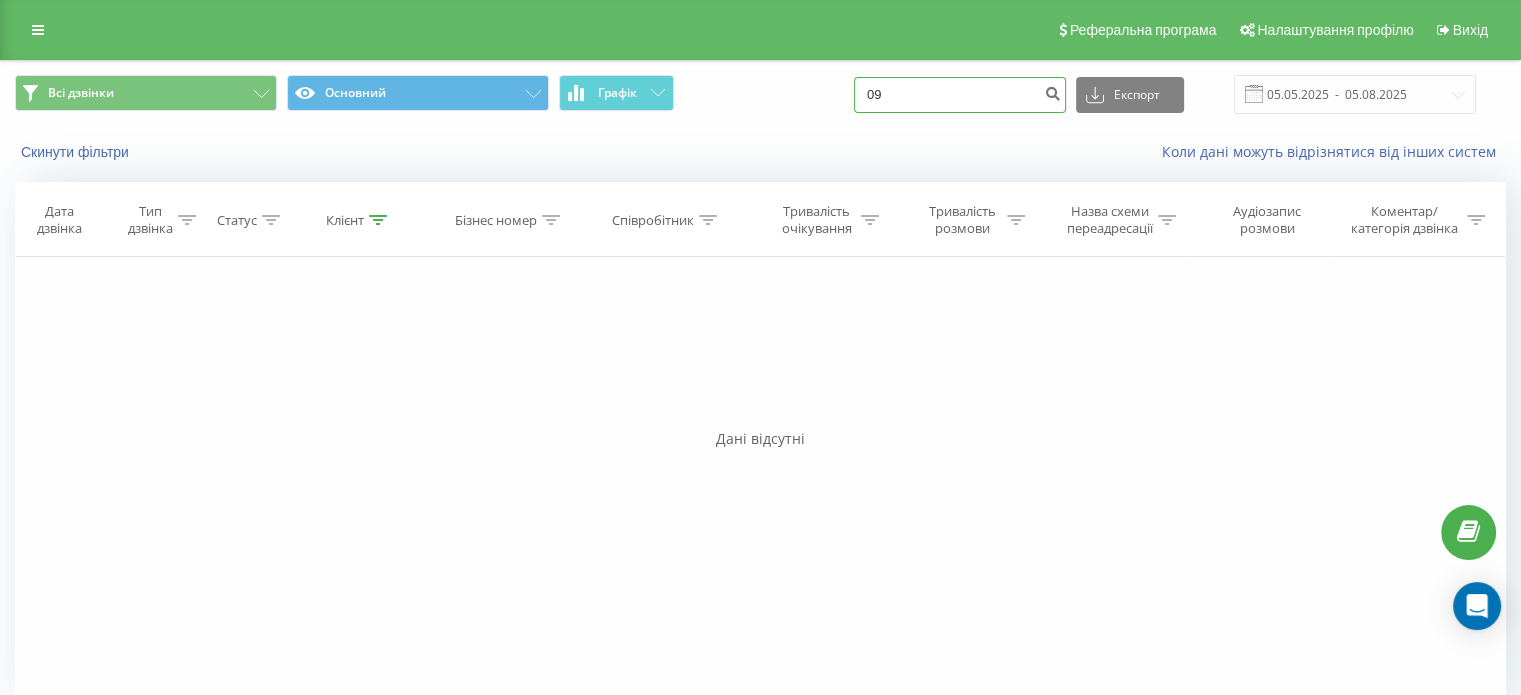 type on "0" 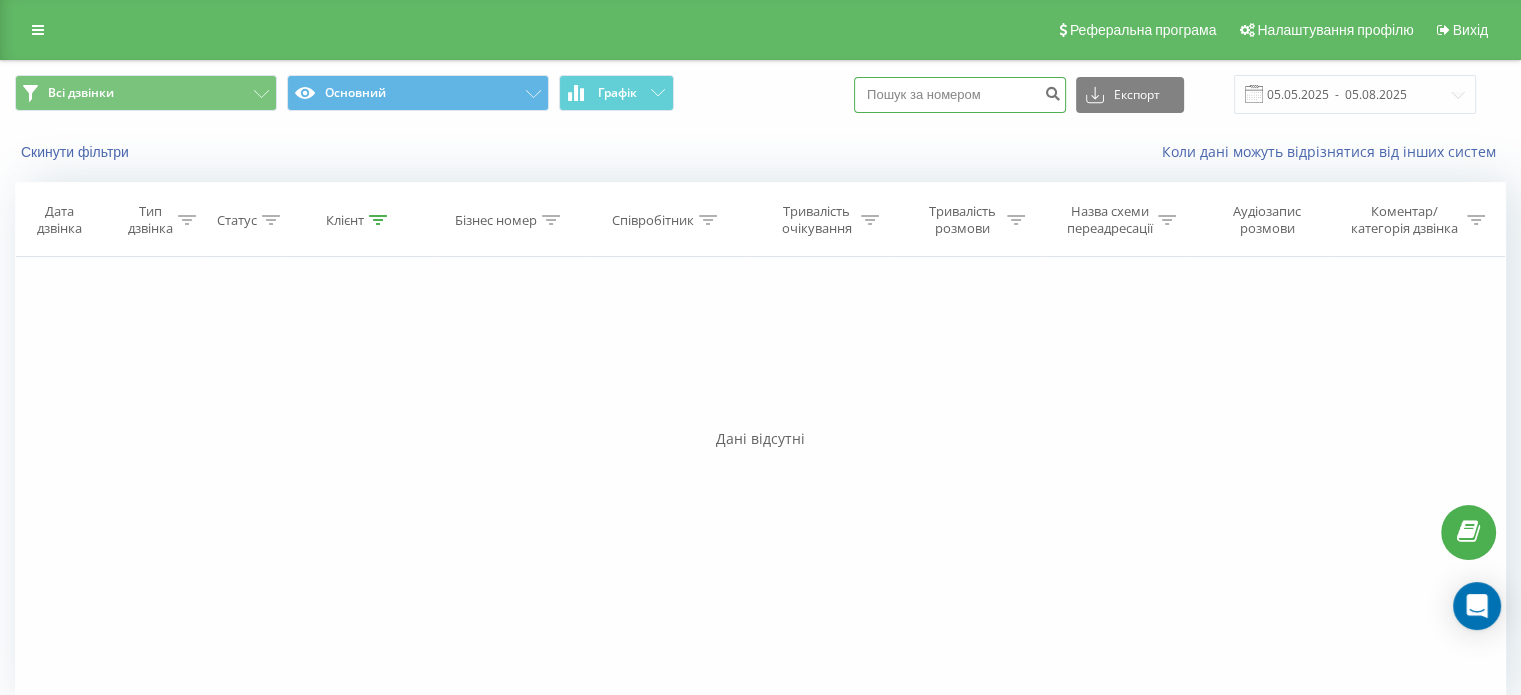 paste on "0953439462" 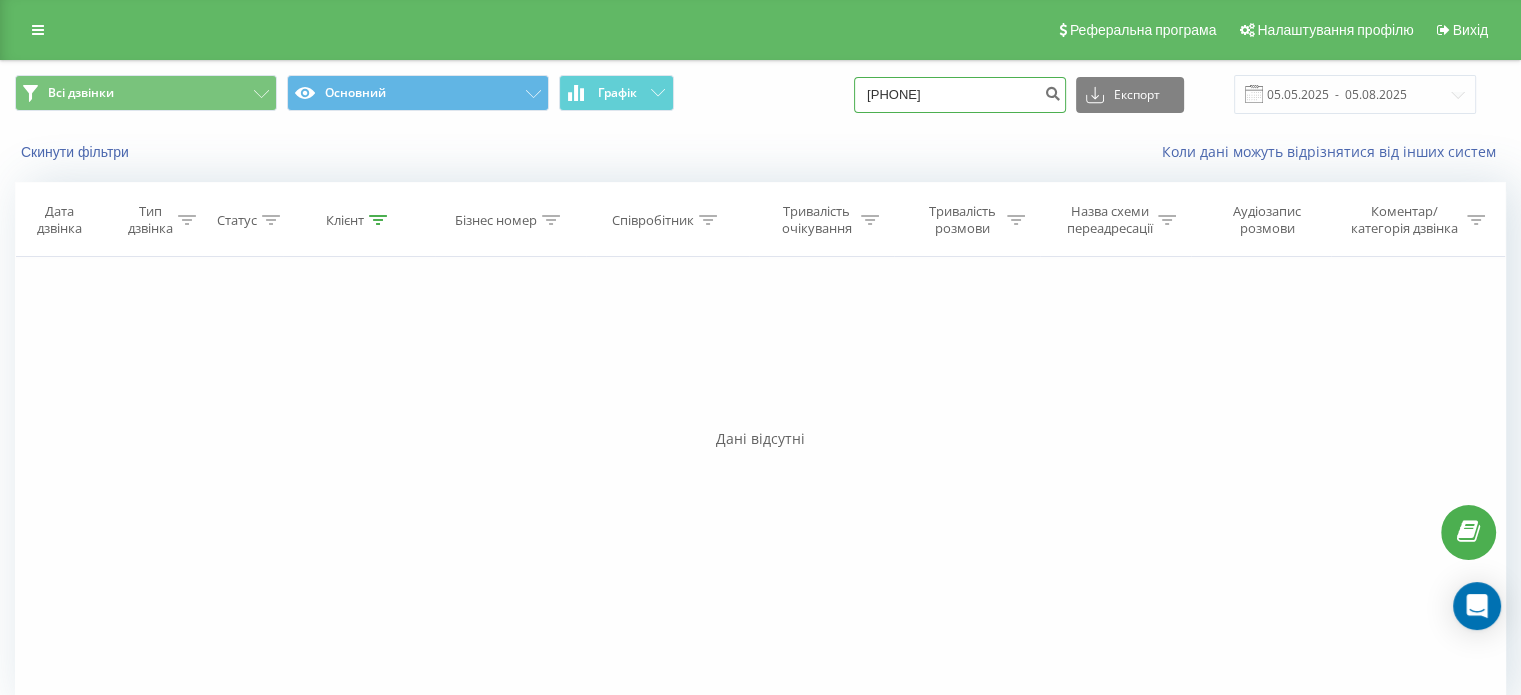 type on "0953439462" 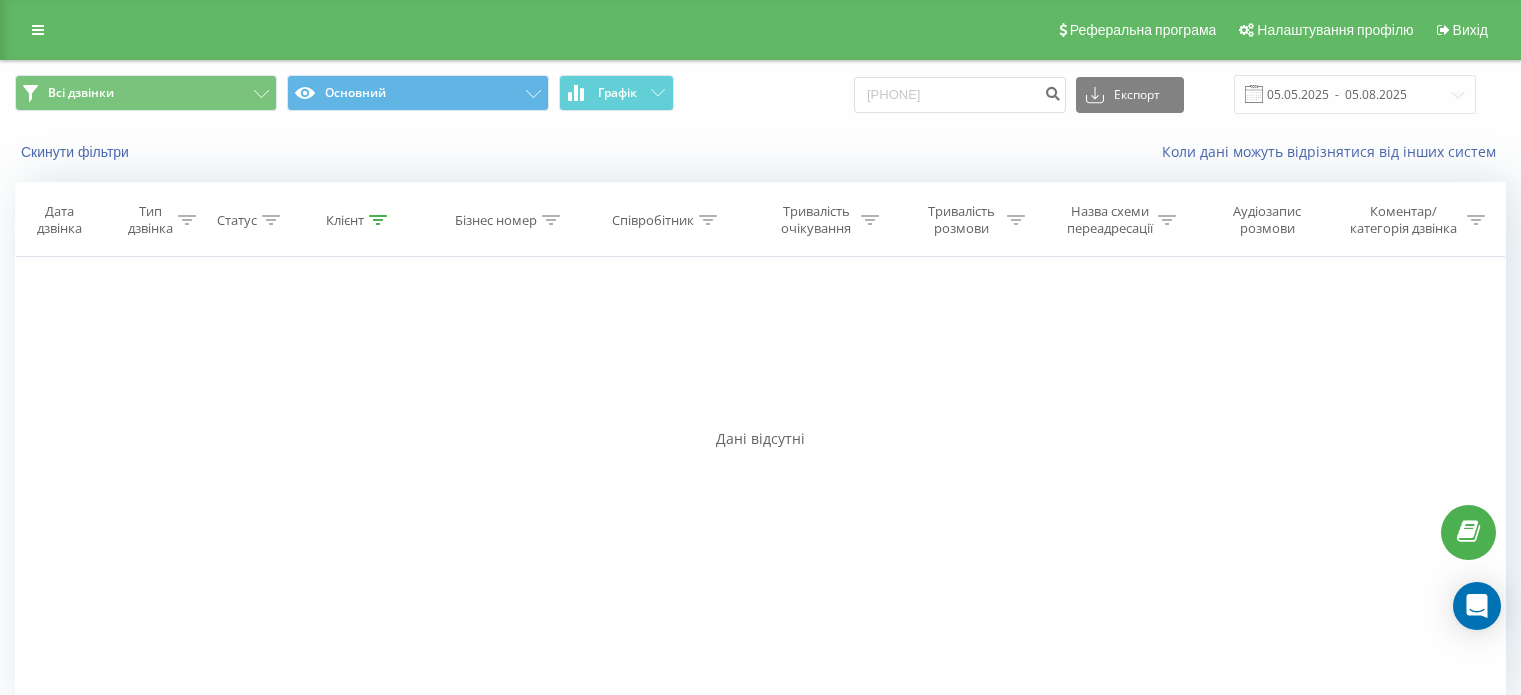 scroll, scrollTop: 0, scrollLeft: 0, axis: both 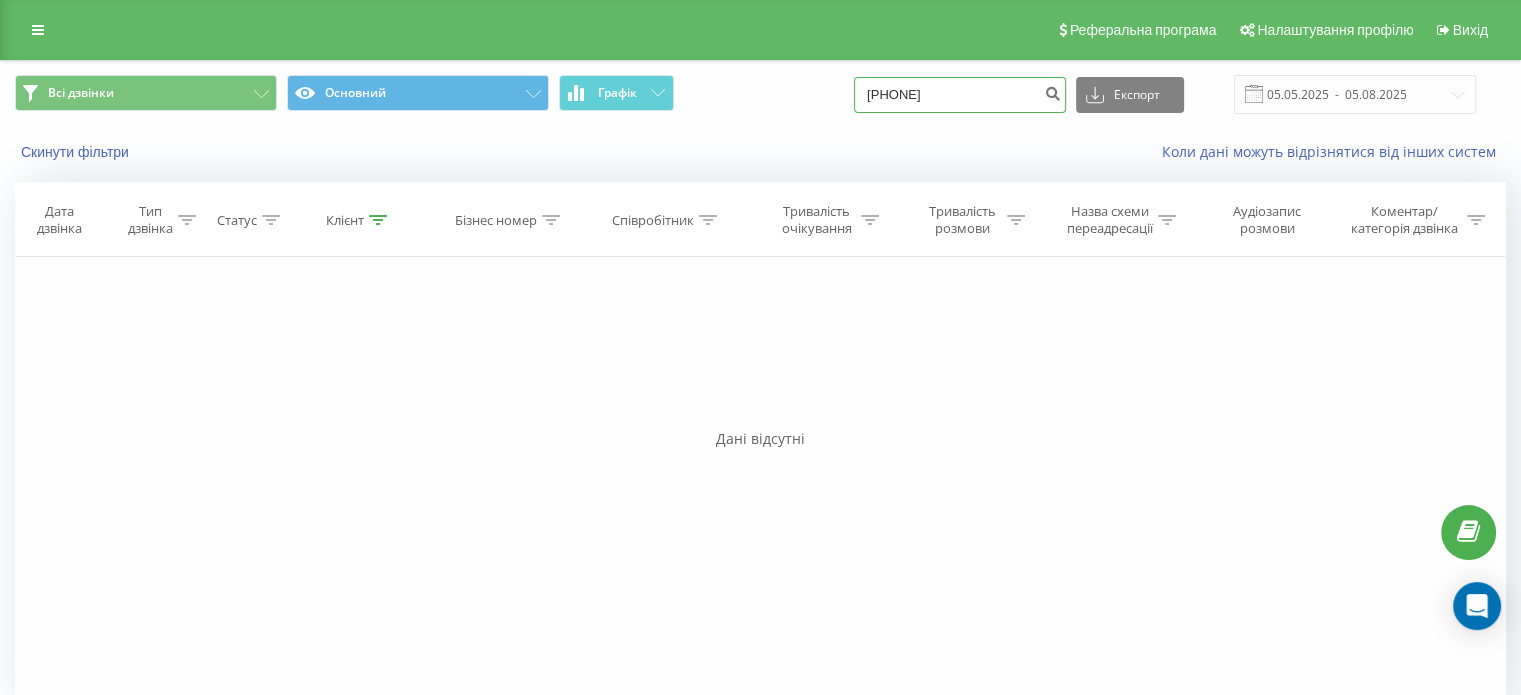 drag, startPoint x: 983, startPoint y: 97, endPoint x: 640, endPoint y: 145, distance: 346.34232 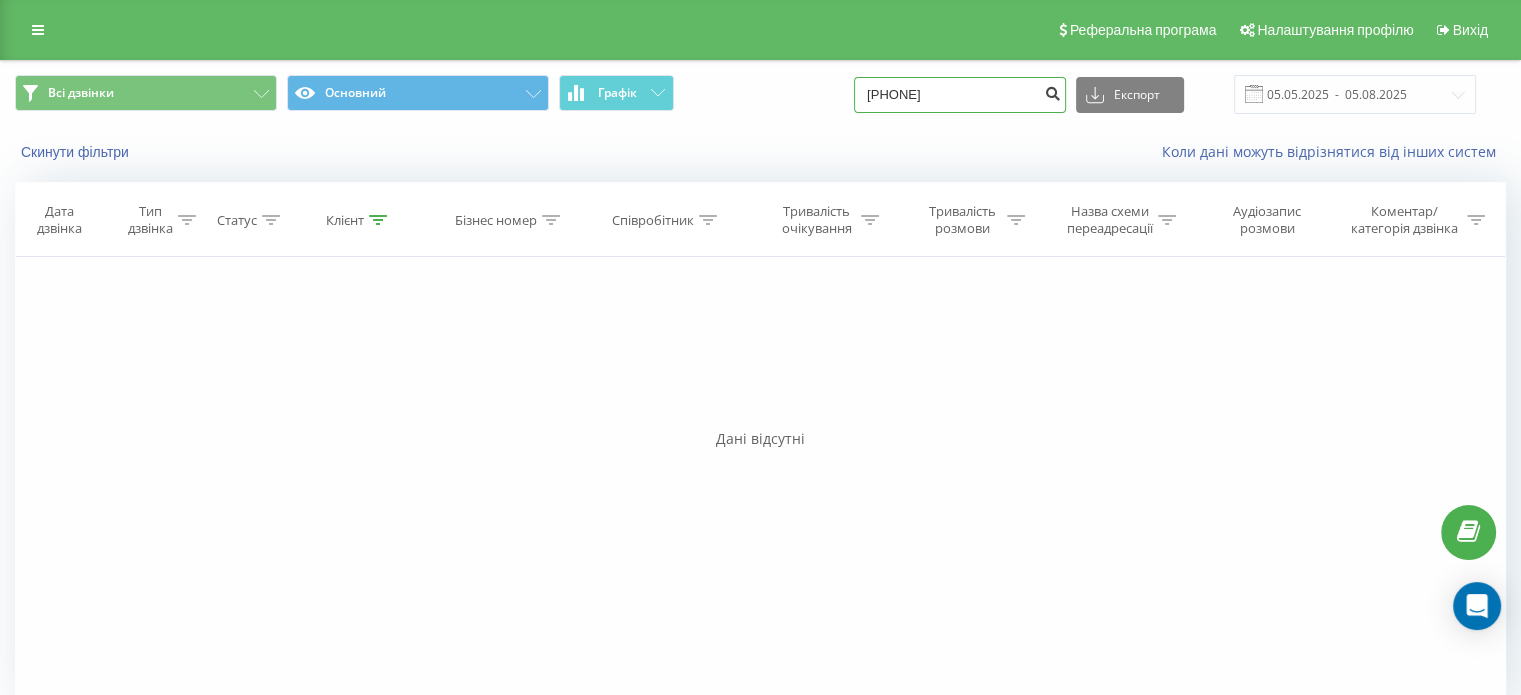 type on "0500789338" 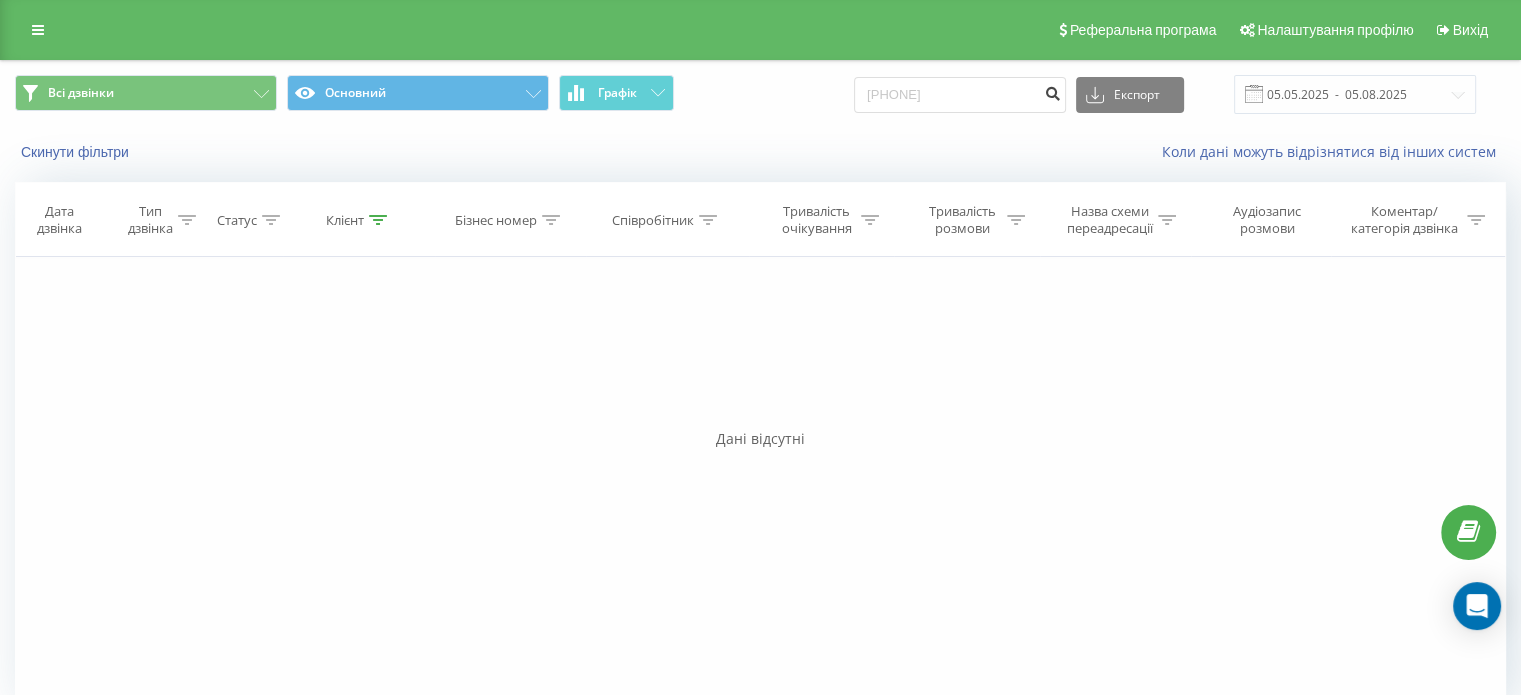 click at bounding box center [1052, 91] 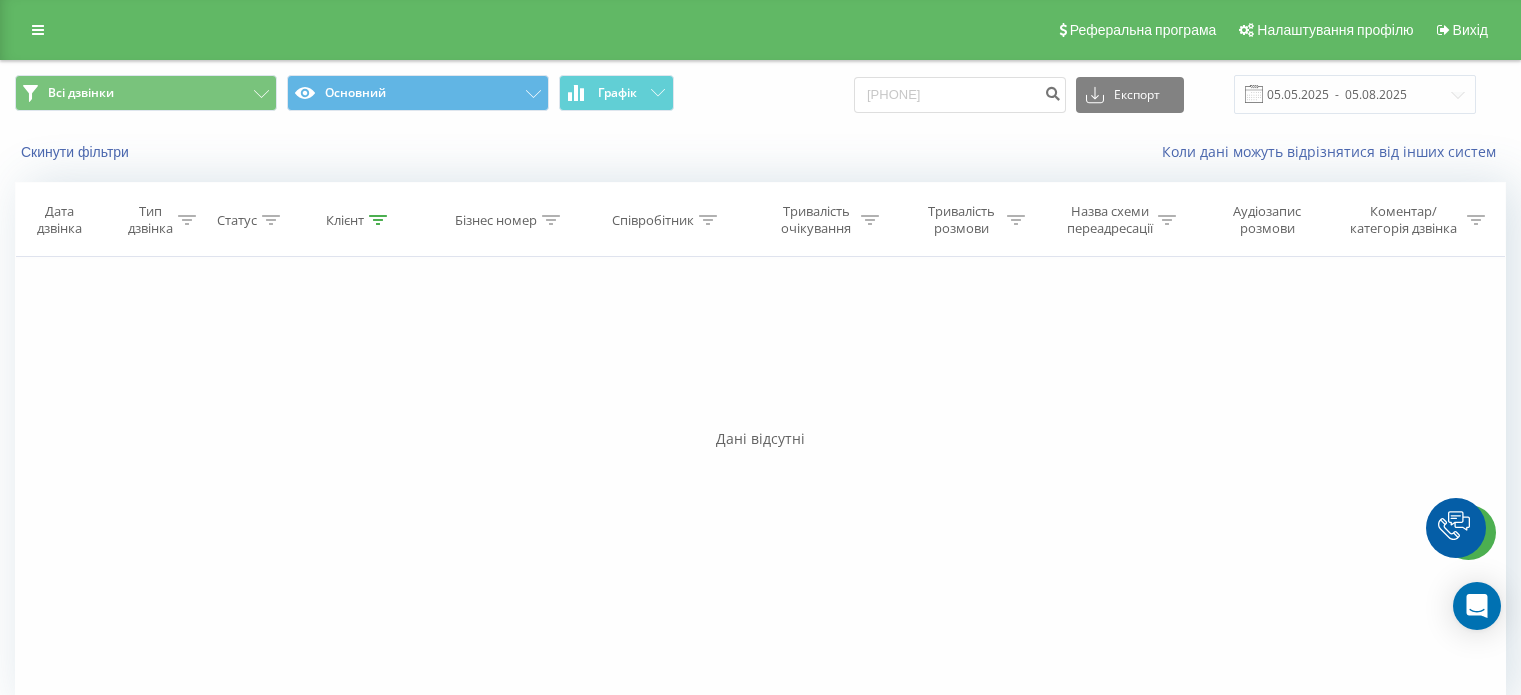 scroll, scrollTop: 0, scrollLeft: 0, axis: both 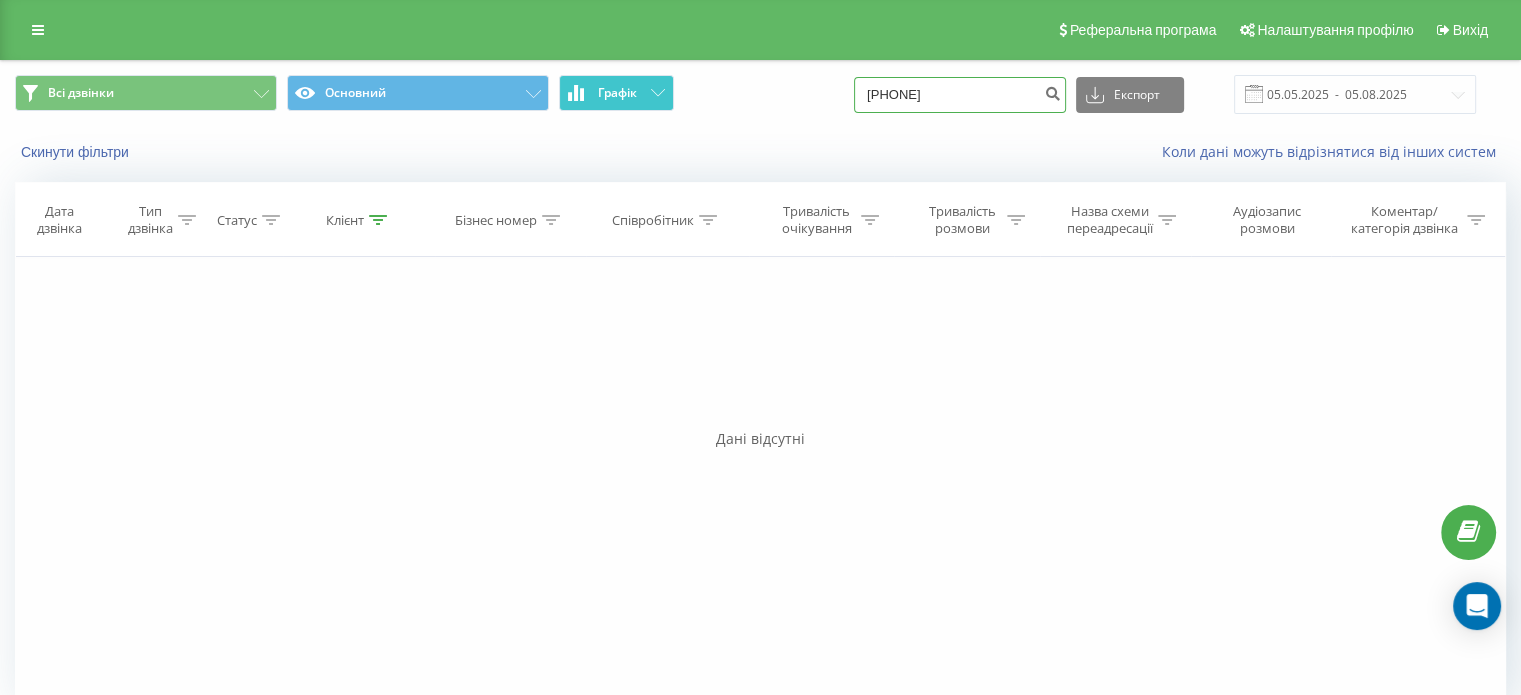 drag, startPoint x: 1022, startPoint y: 93, endPoint x: 617, endPoint y: 106, distance: 405.2086 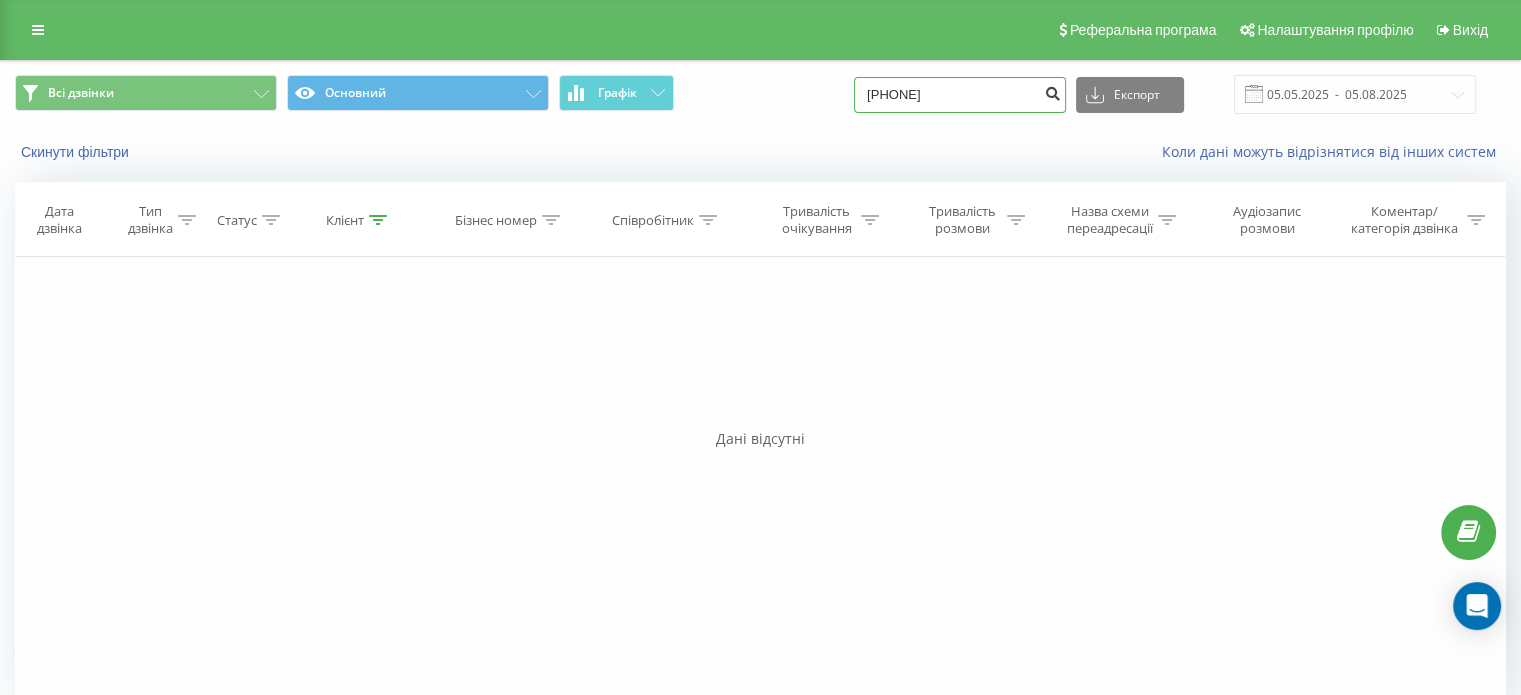 type on "0997707398" 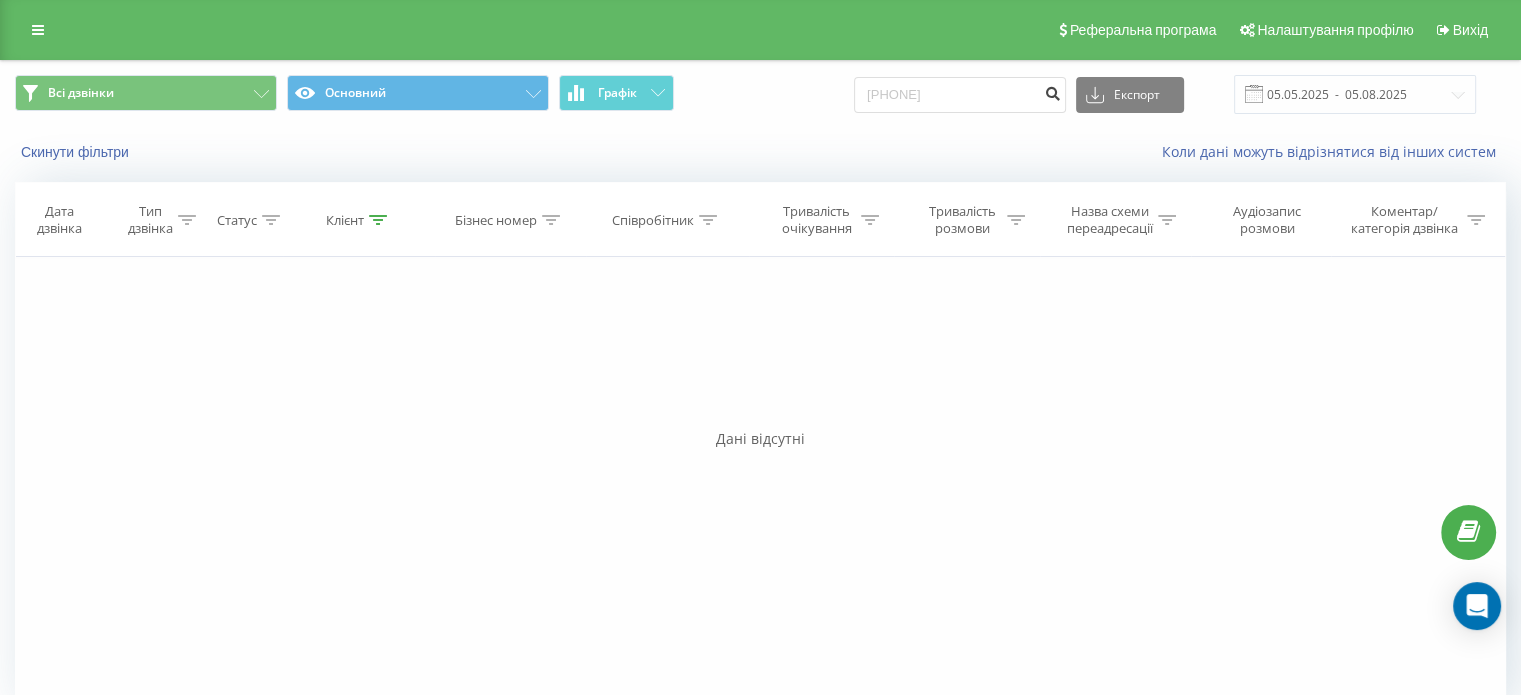 click at bounding box center (1052, 91) 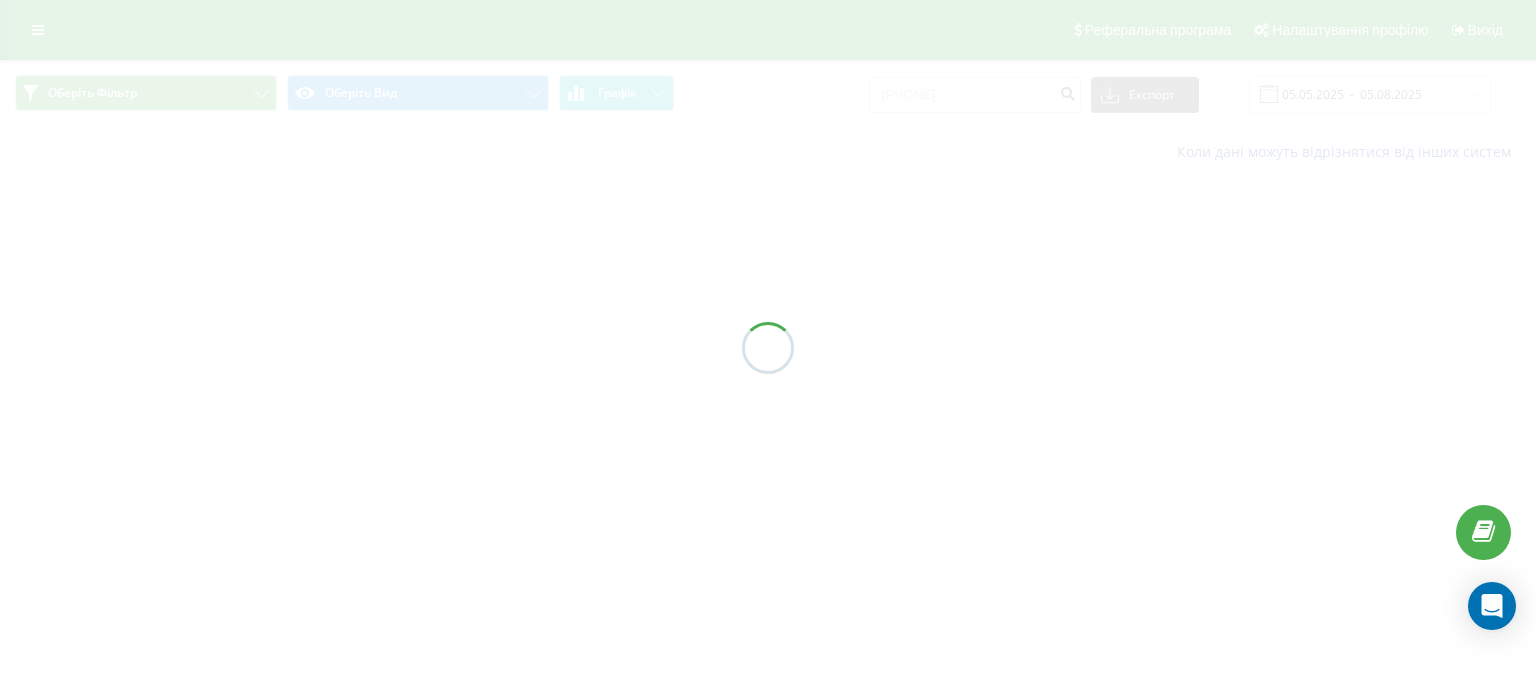 scroll, scrollTop: 0, scrollLeft: 0, axis: both 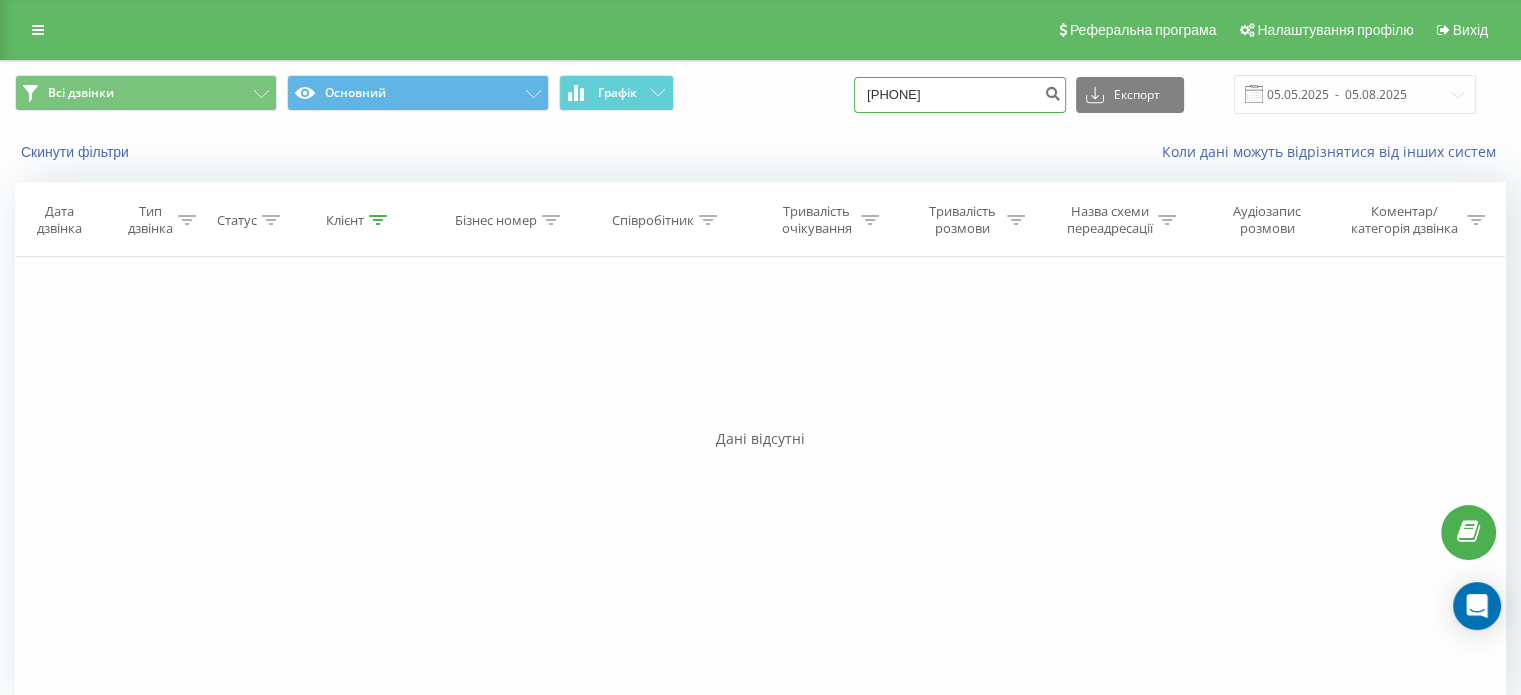 drag, startPoint x: 1020, startPoint y: 92, endPoint x: 628, endPoint y: 159, distance: 397.68454 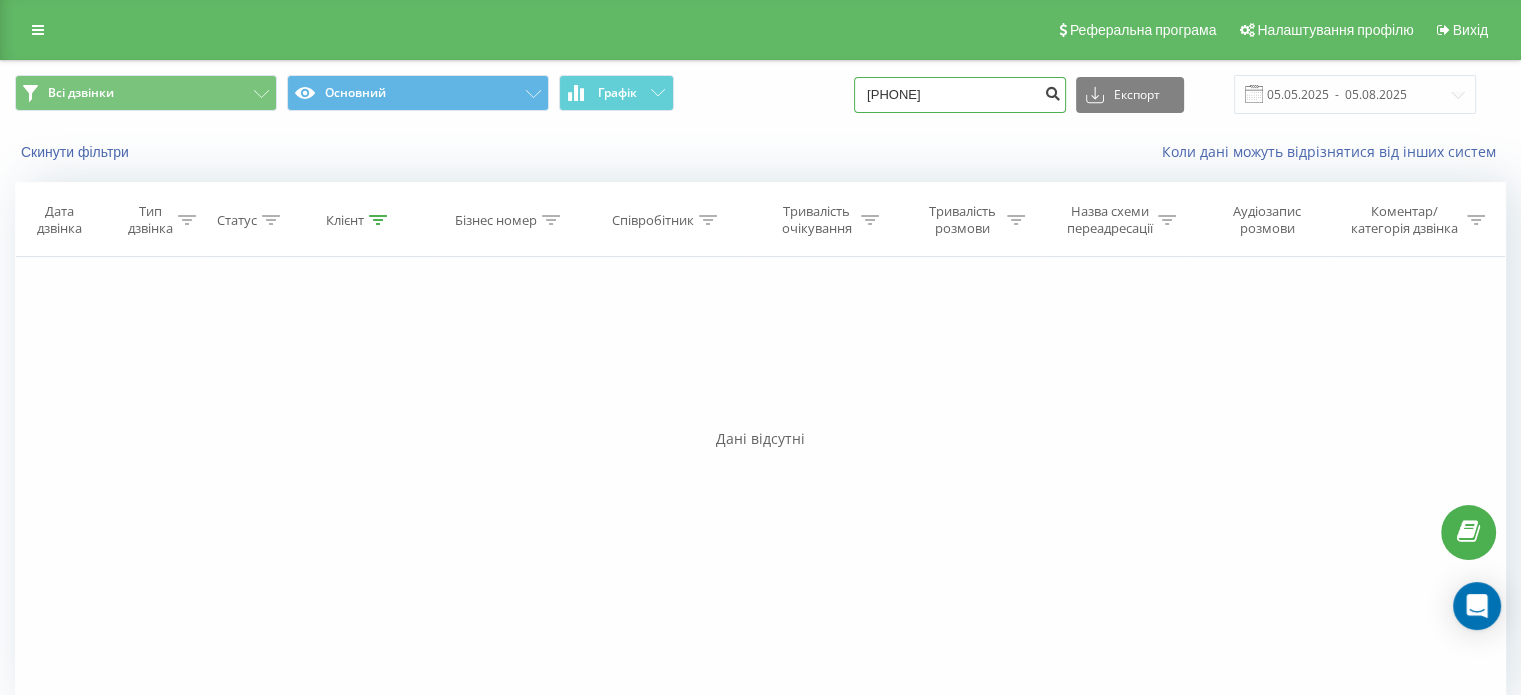 type on "[PHONE]" 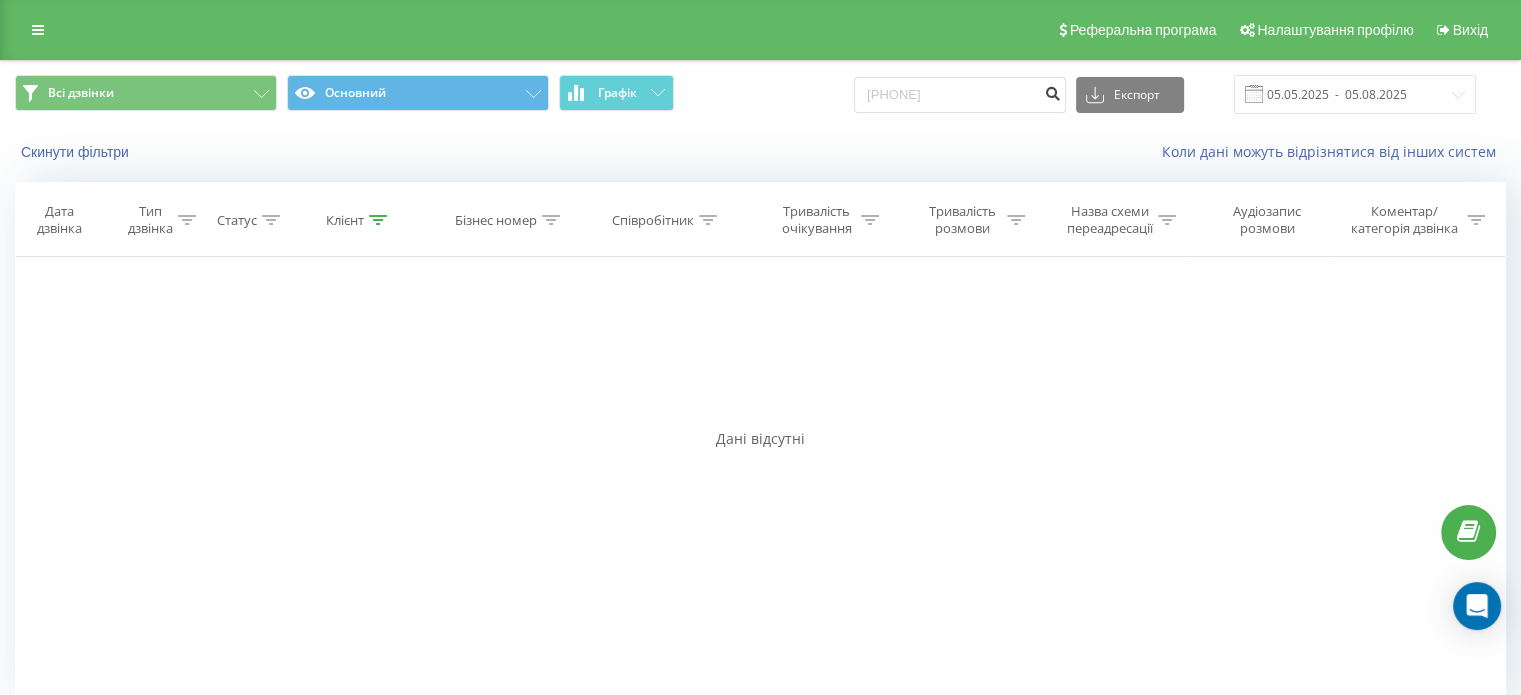 click at bounding box center [1052, 91] 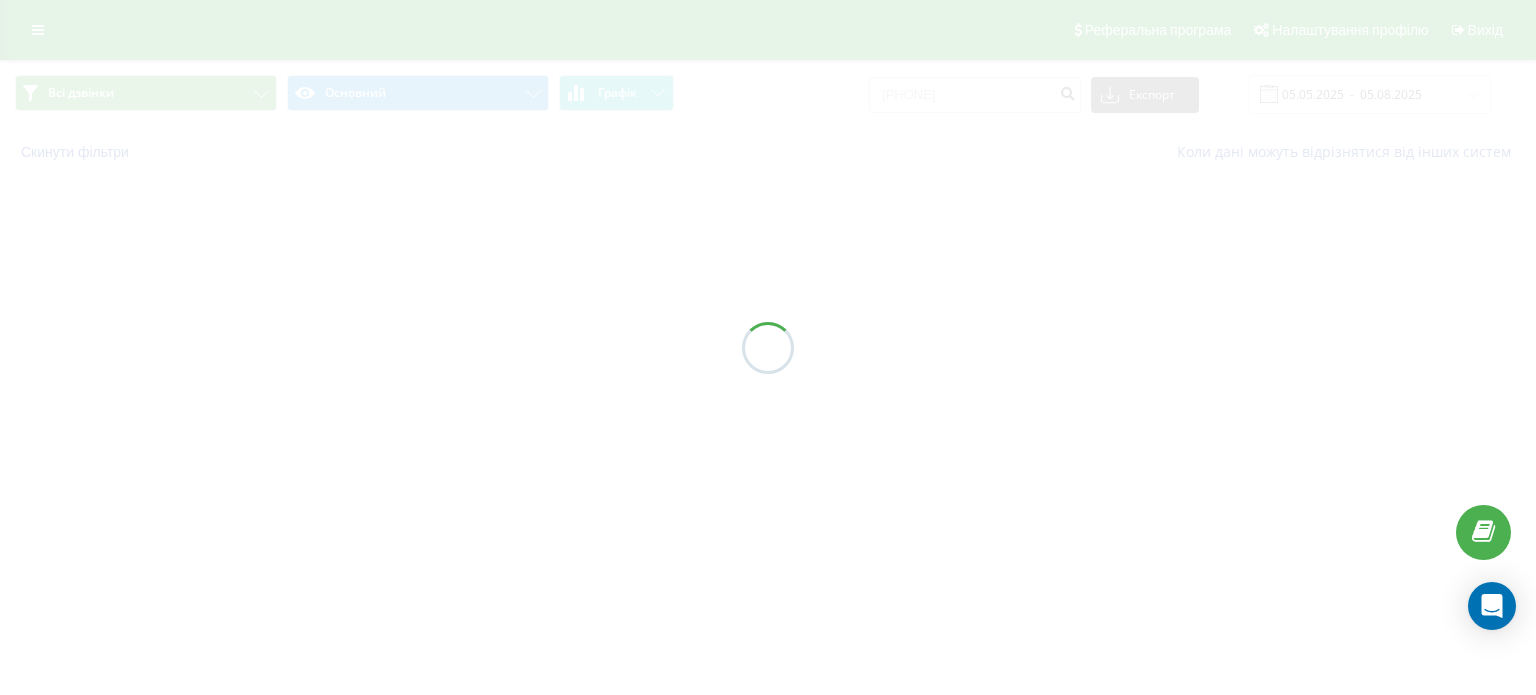 scroll, scrollTop: 0, scrollLeft: 0, axis: both 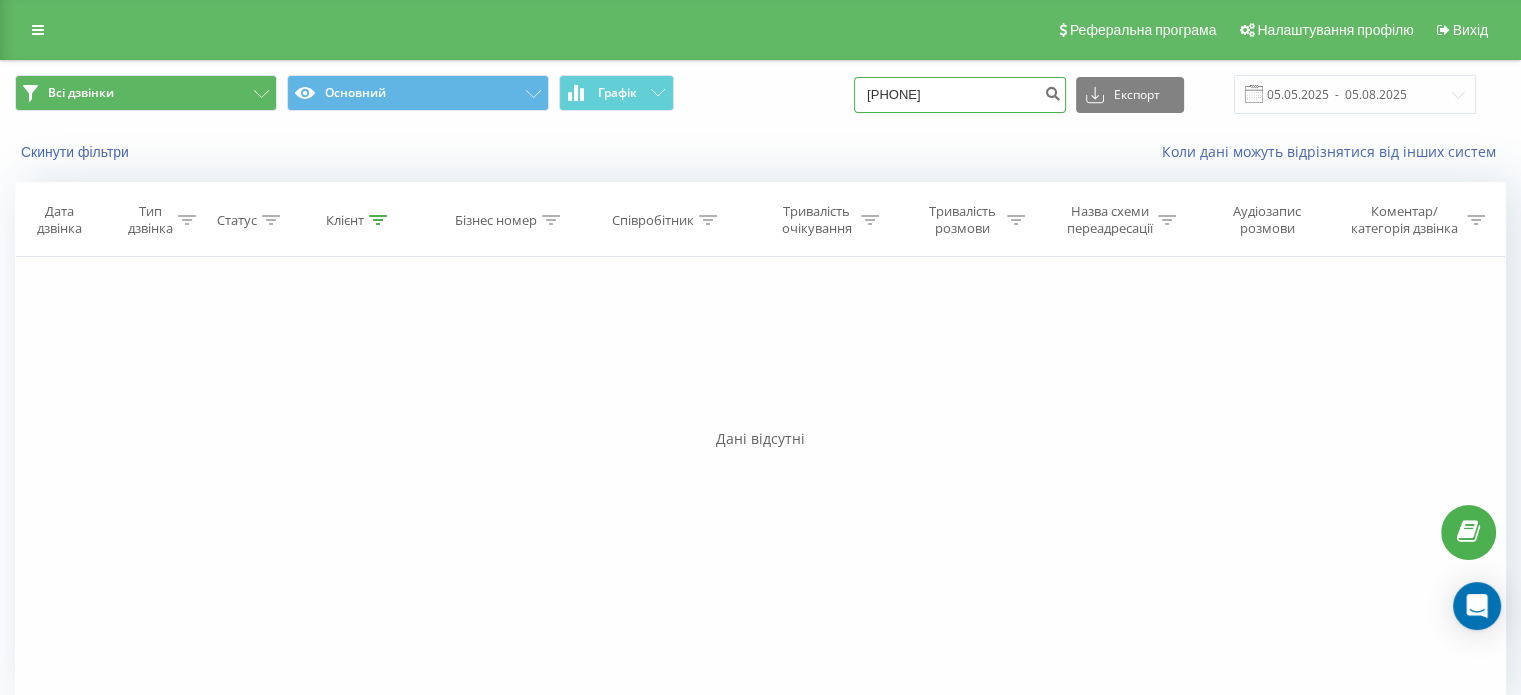 drag, startPoint x: 980, startPoint y: 106, endPoint x: 276, endPoint y: 91, distance: 704.1598 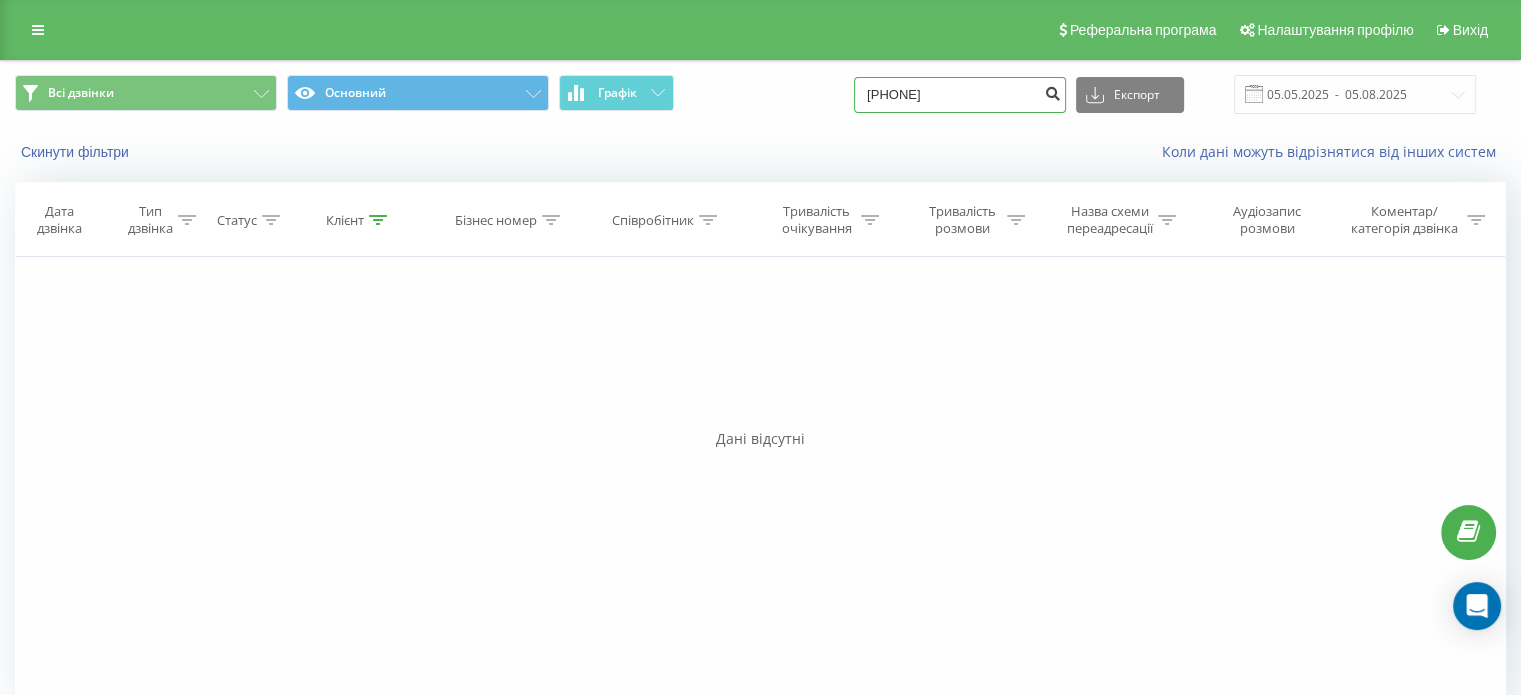 type on "[PHONE]" 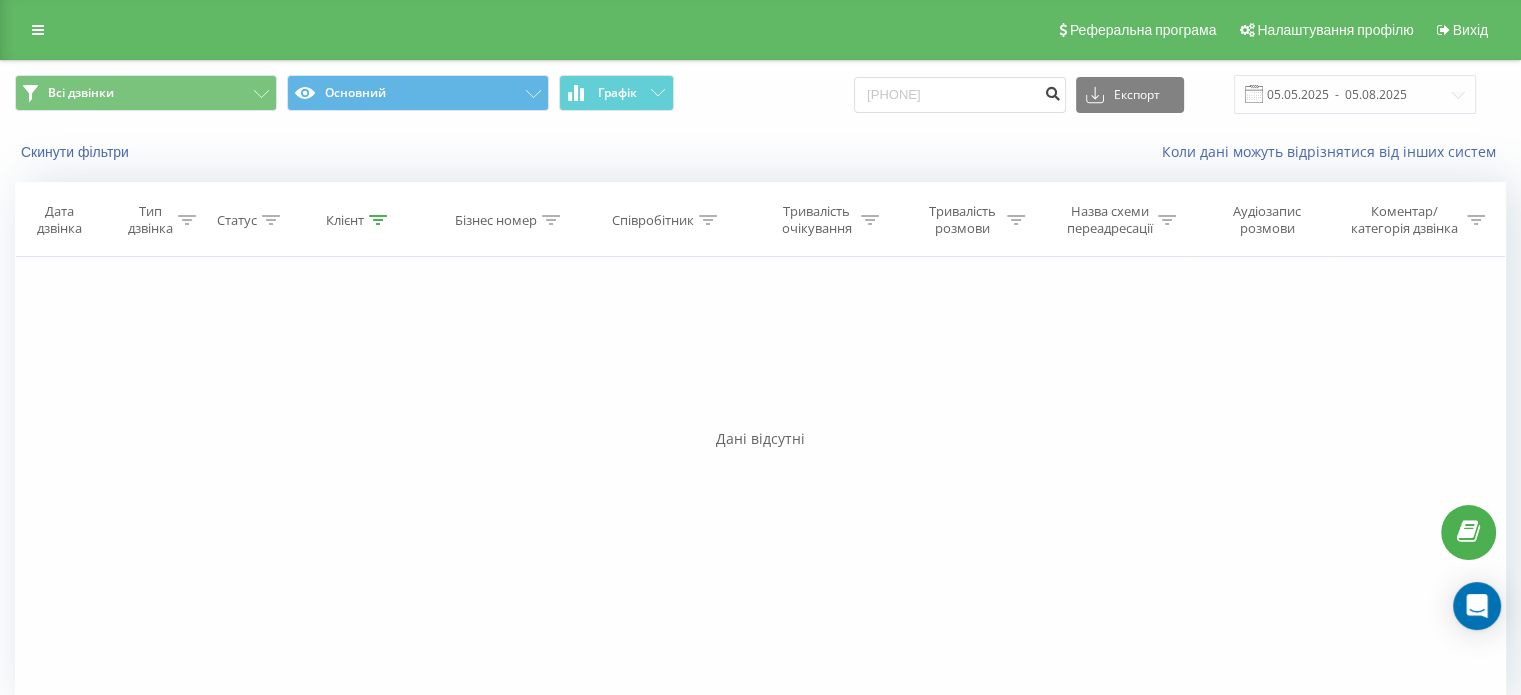 click at bounding box center (1052, 91) 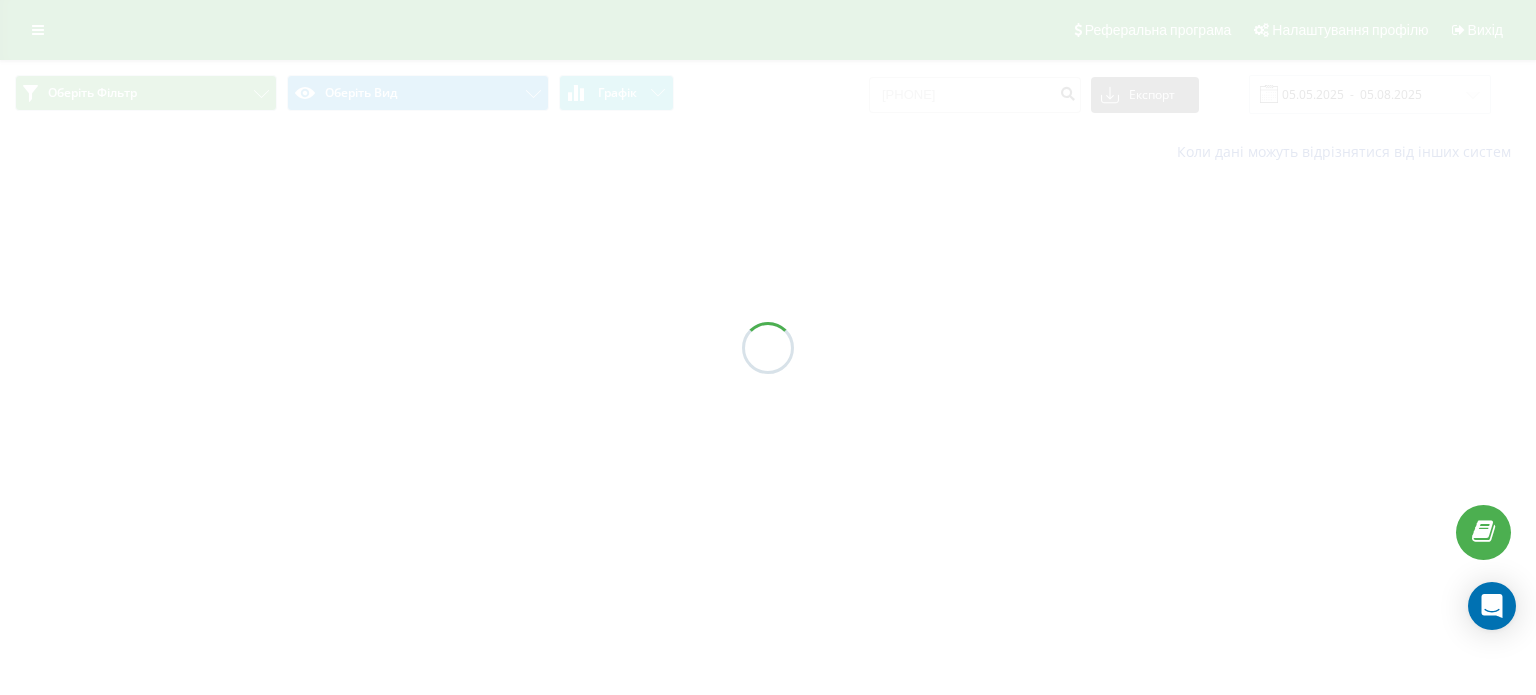 scroll, scrollTop: 0, scrollLeft: 0, axis: both 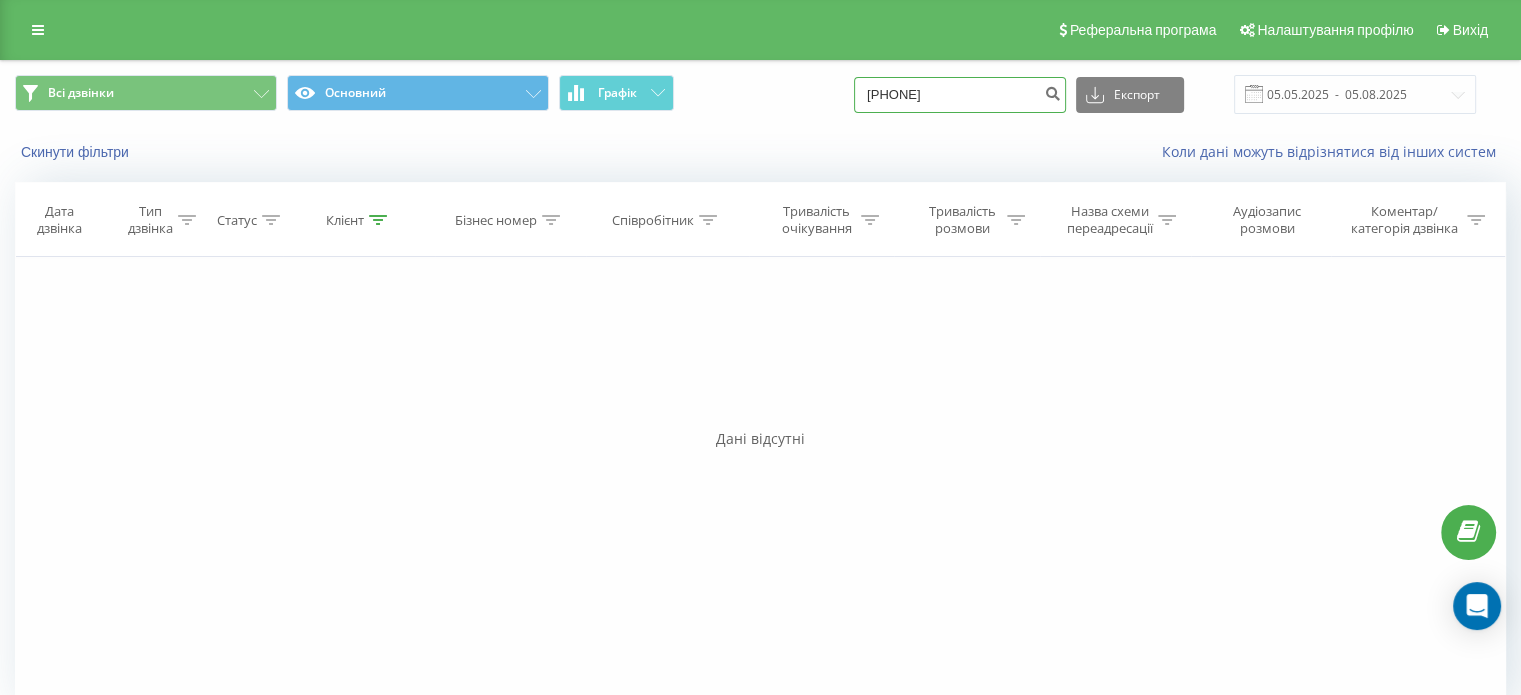 drag, startPoint x: 930, startPoint y: 101, endPoint x: 728, endPoint y: 139, distance: 205.54318 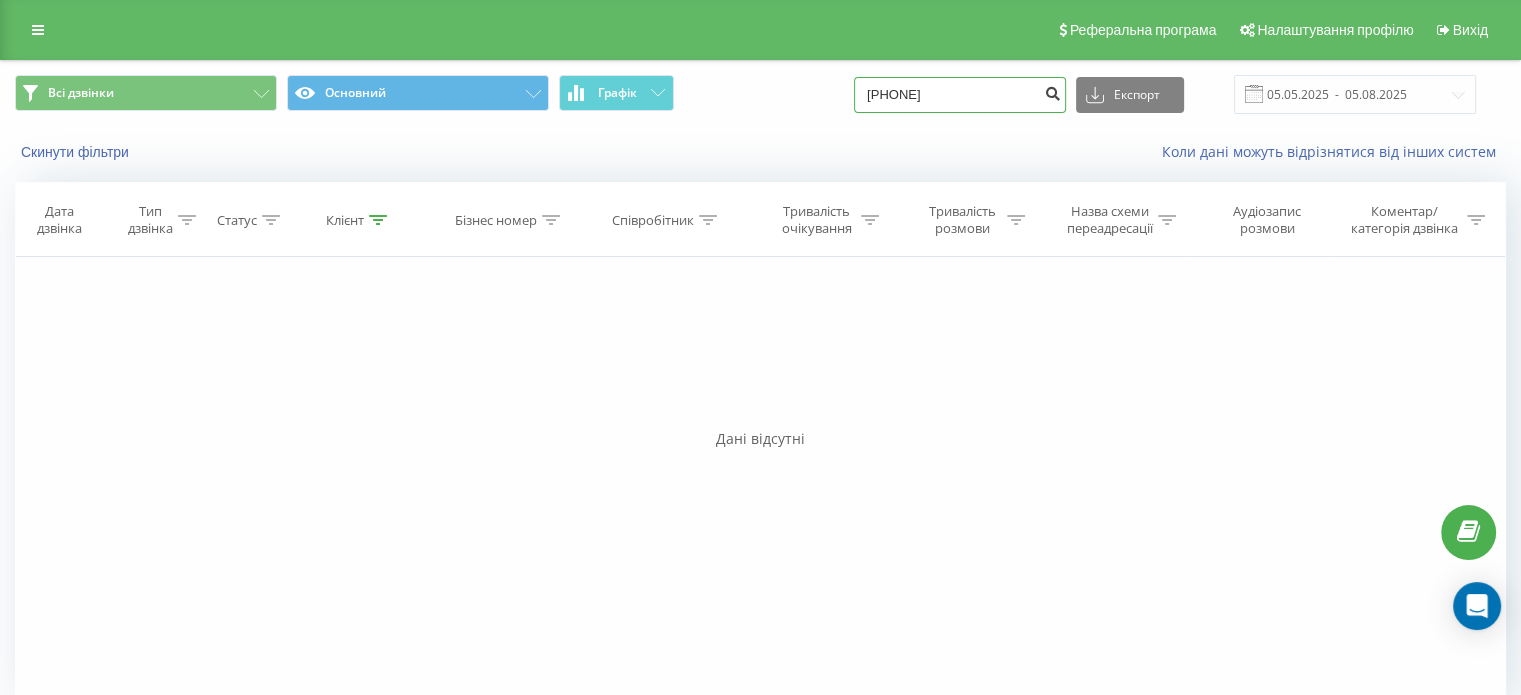 type on "0963669323" 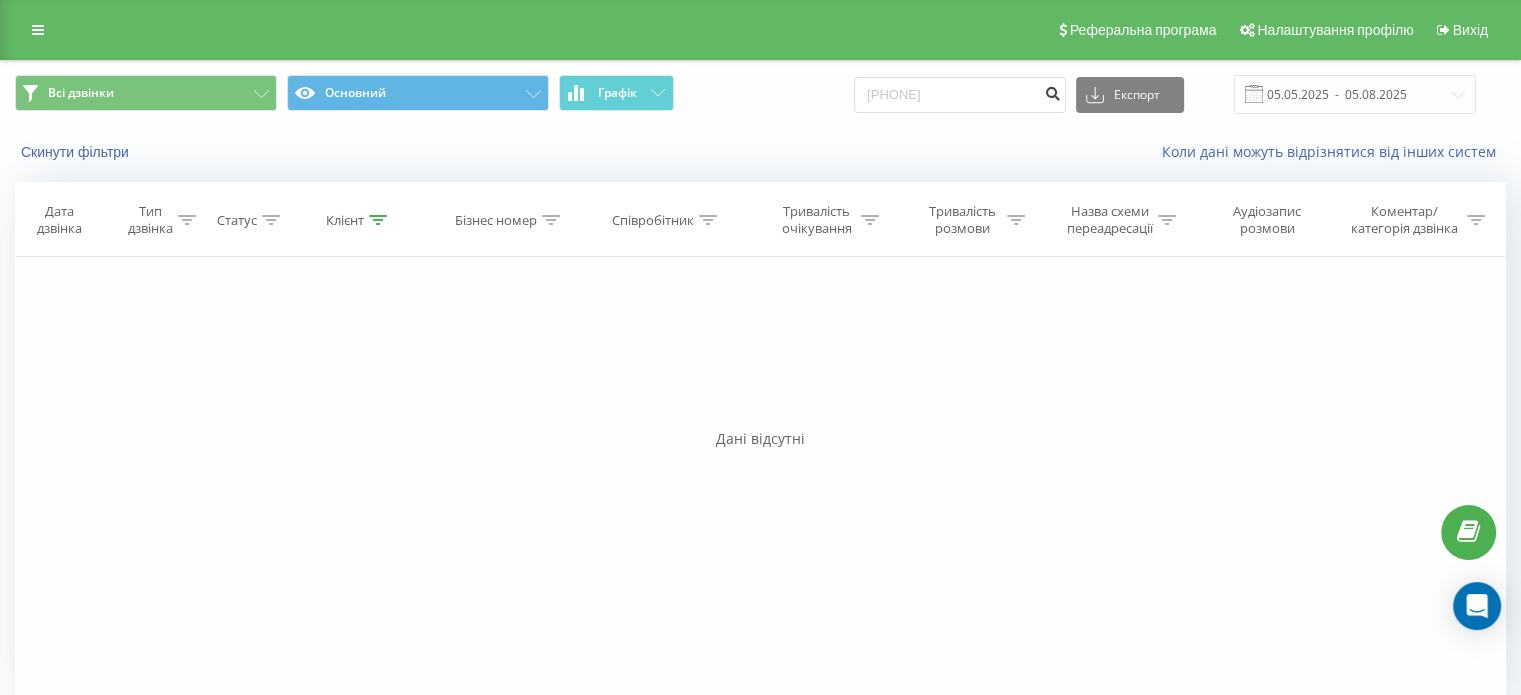 click at bounding box center (1052, 91) 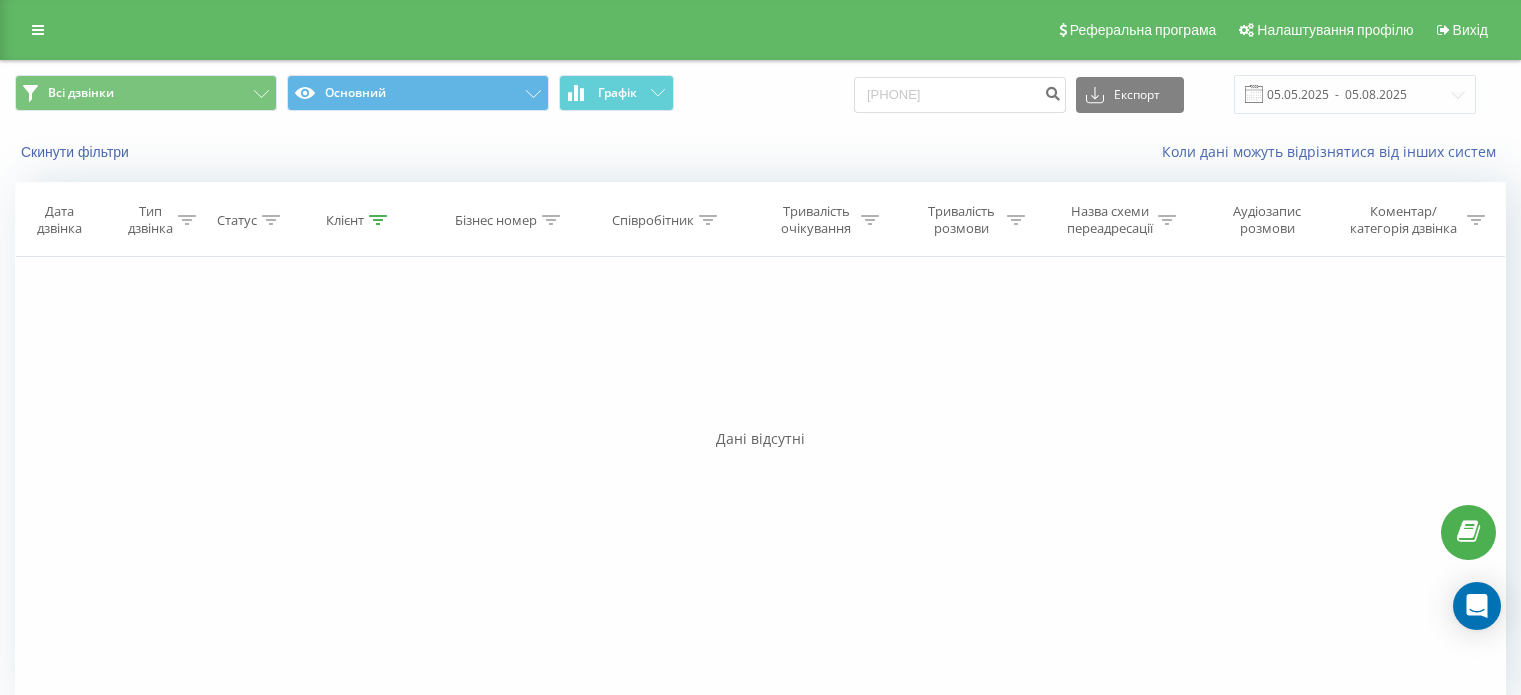 scroll, scrollTop: 0, scrollLeft: 0, axis: both 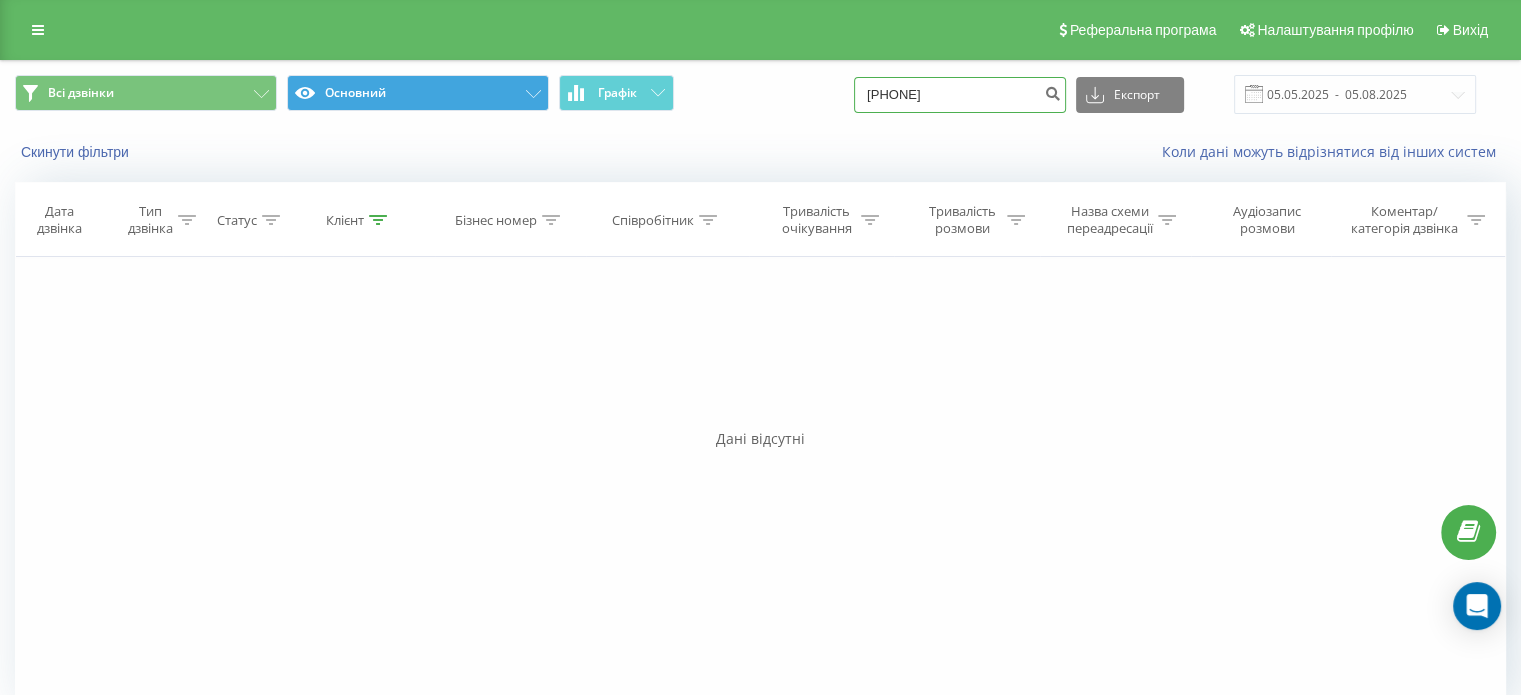 drag, startPoint x: 996, startPoint y: 95, endPoint x: 393, endPoint y: 102, distance: 603.04065 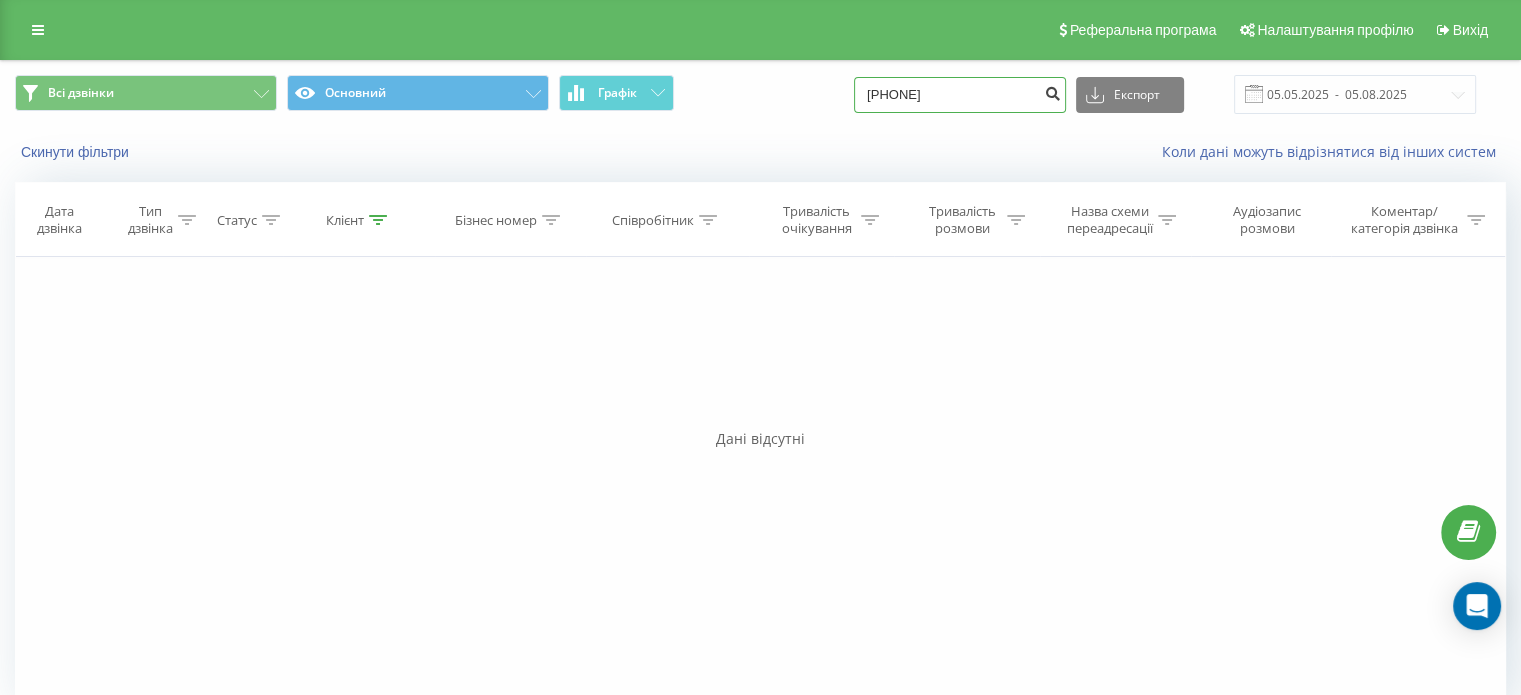 type on "0505009895" 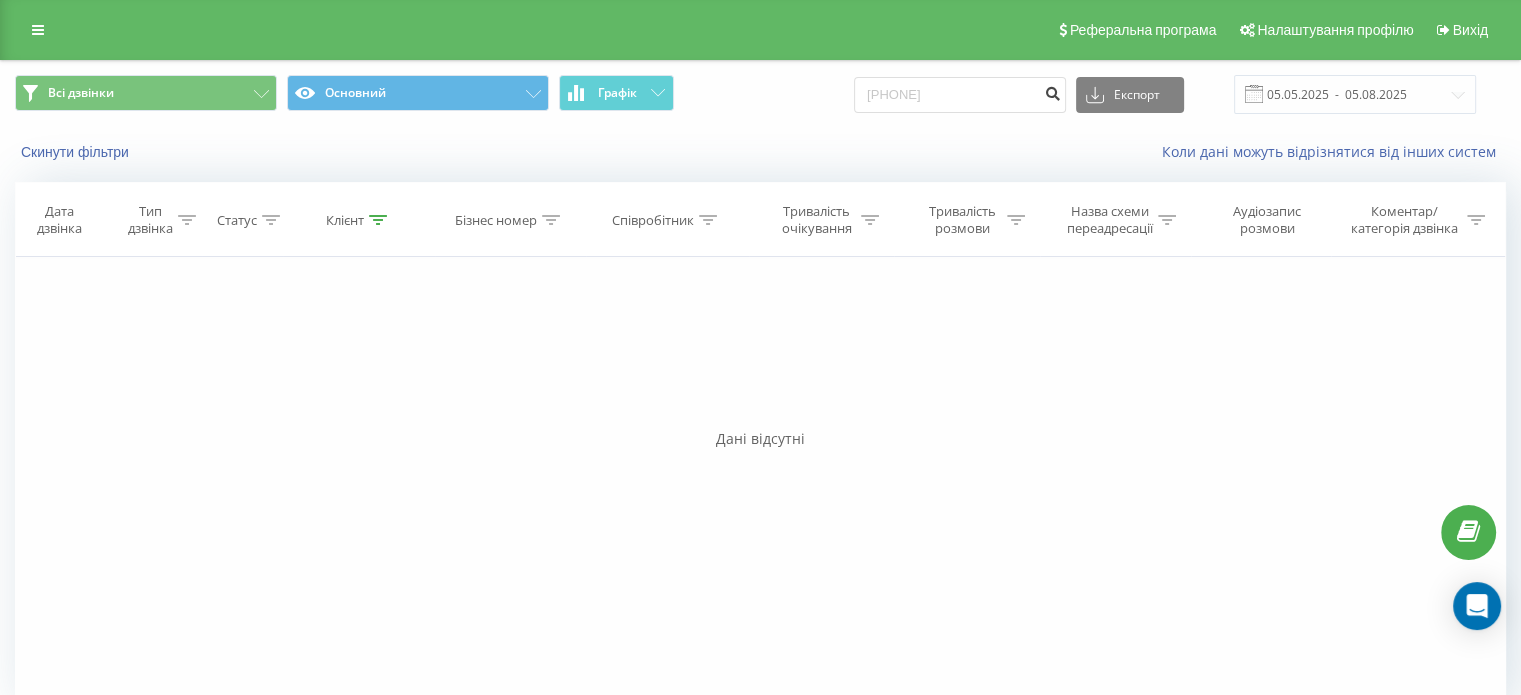 click at bounding box center [1052, 91] 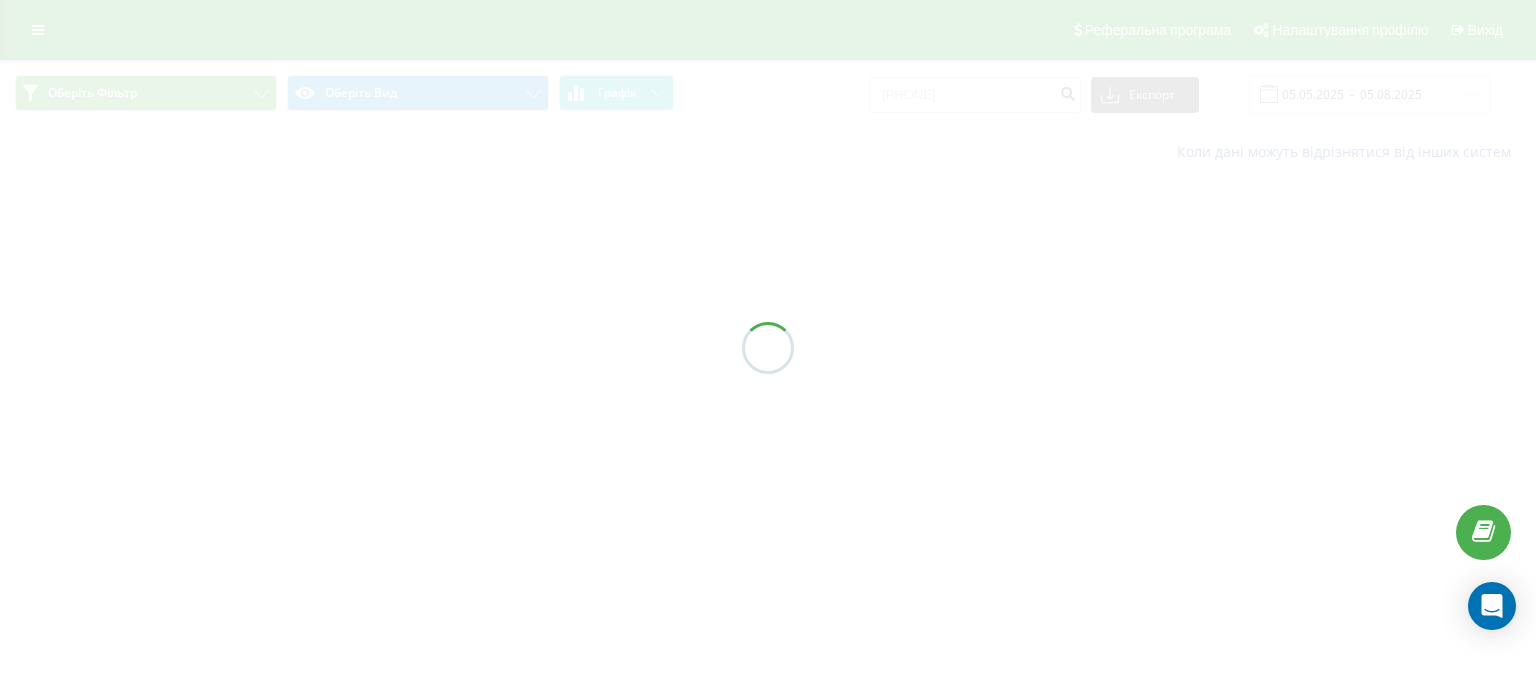 scroll, scrollTop: 0, scrollLeft: 0, axis: both 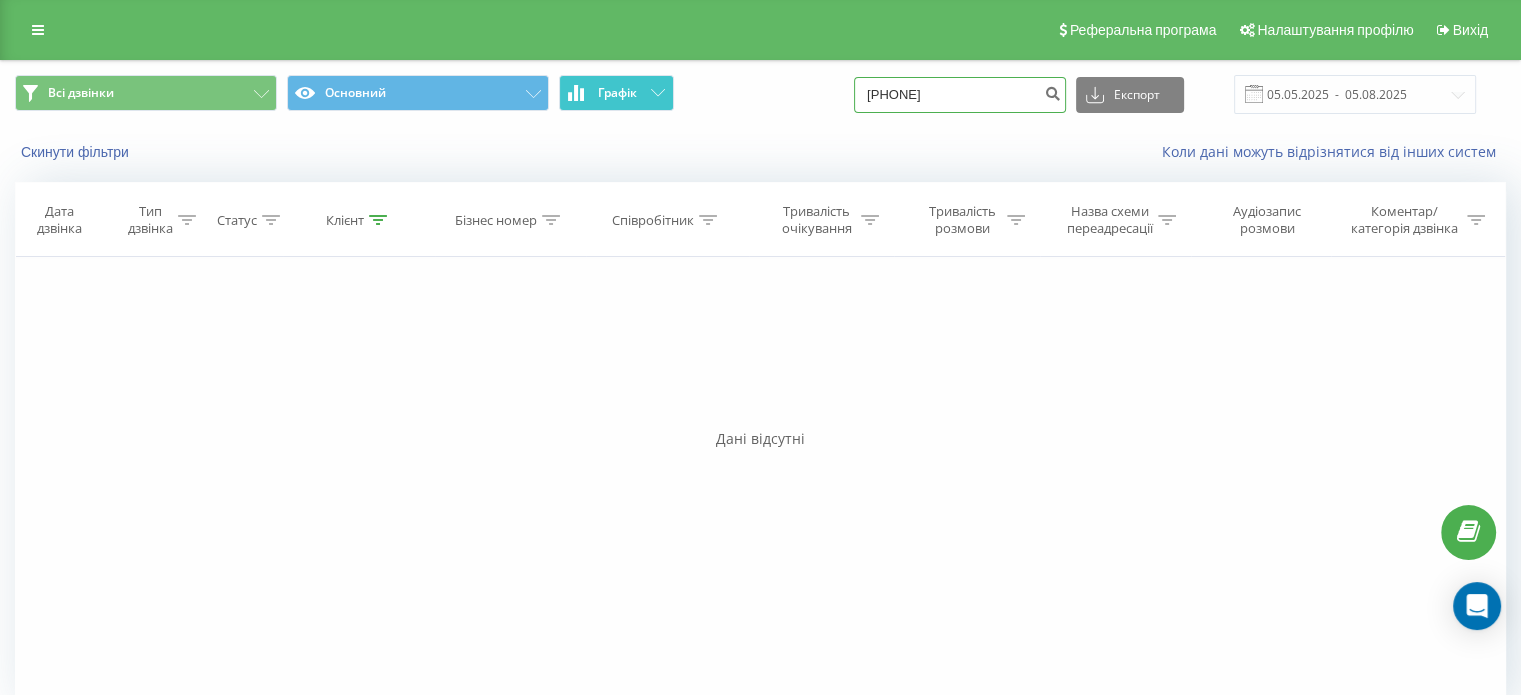 drag, startPoint x: 993, startPoint y: 99, endPoint x: 580, endPoint y: 85, distance: 413.2372 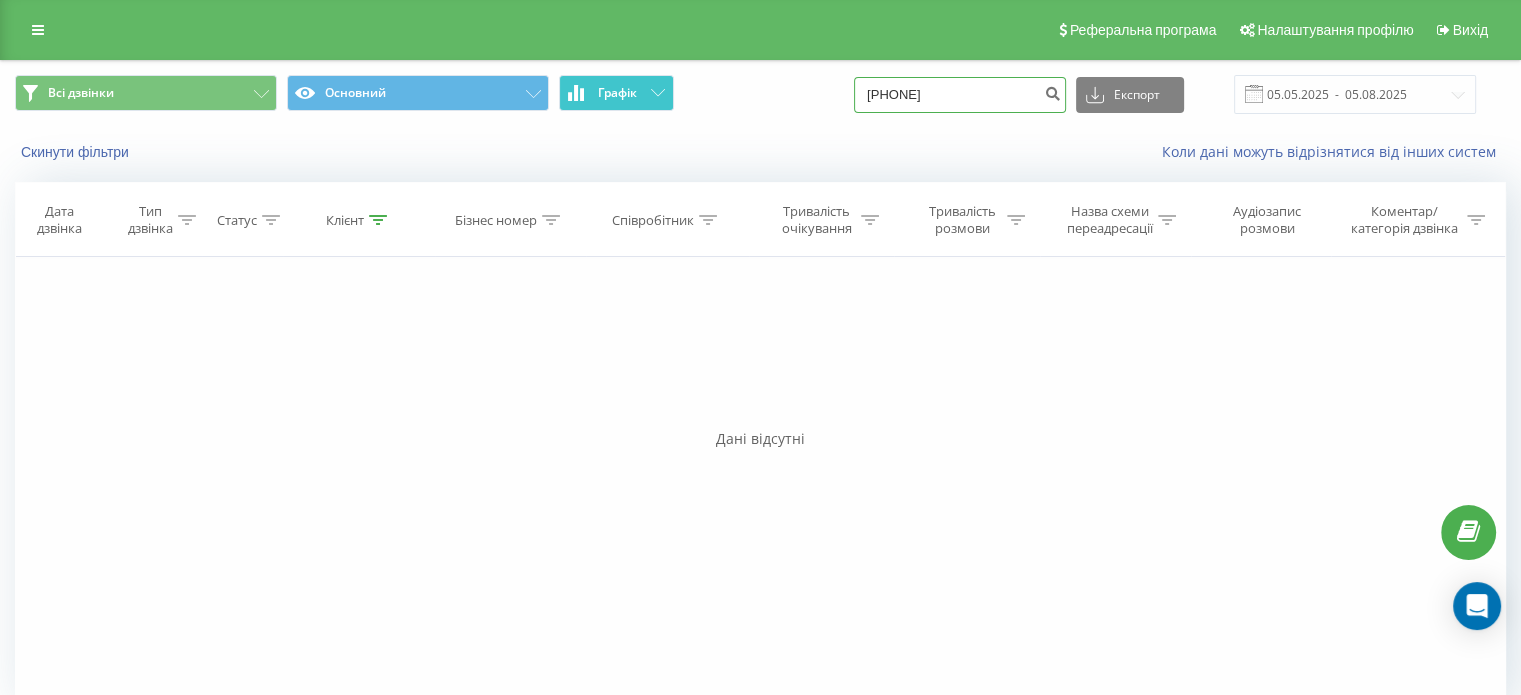 paste on "976336278" 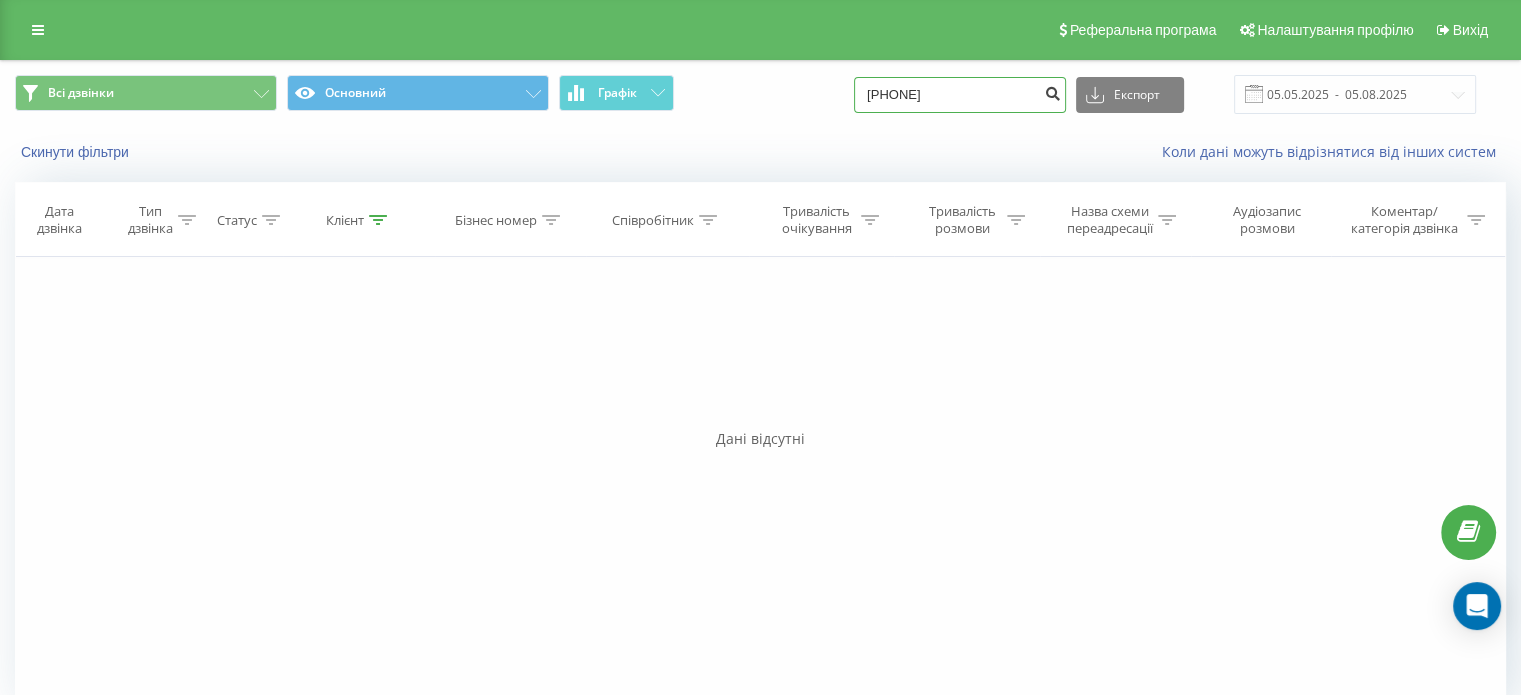 type on "0976336278" 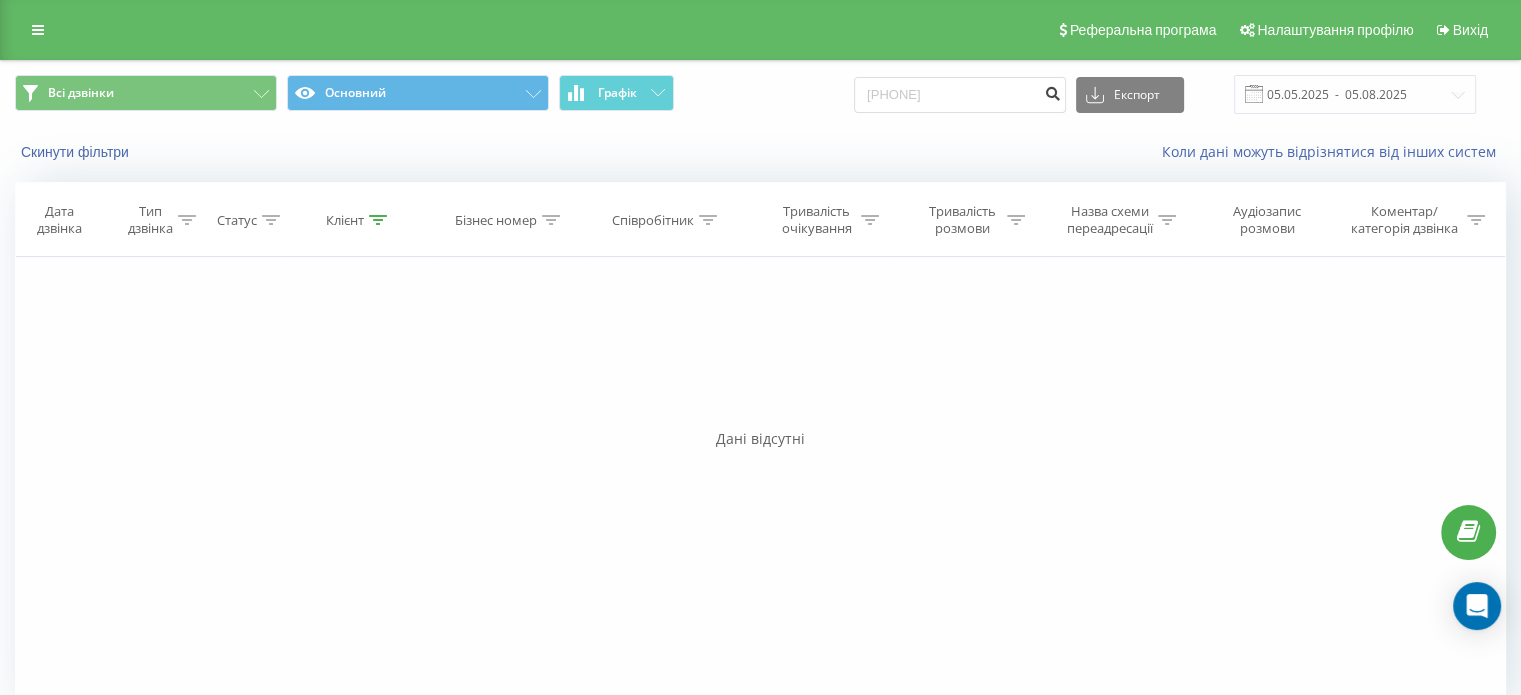 click at bounding box center [1052, 91] 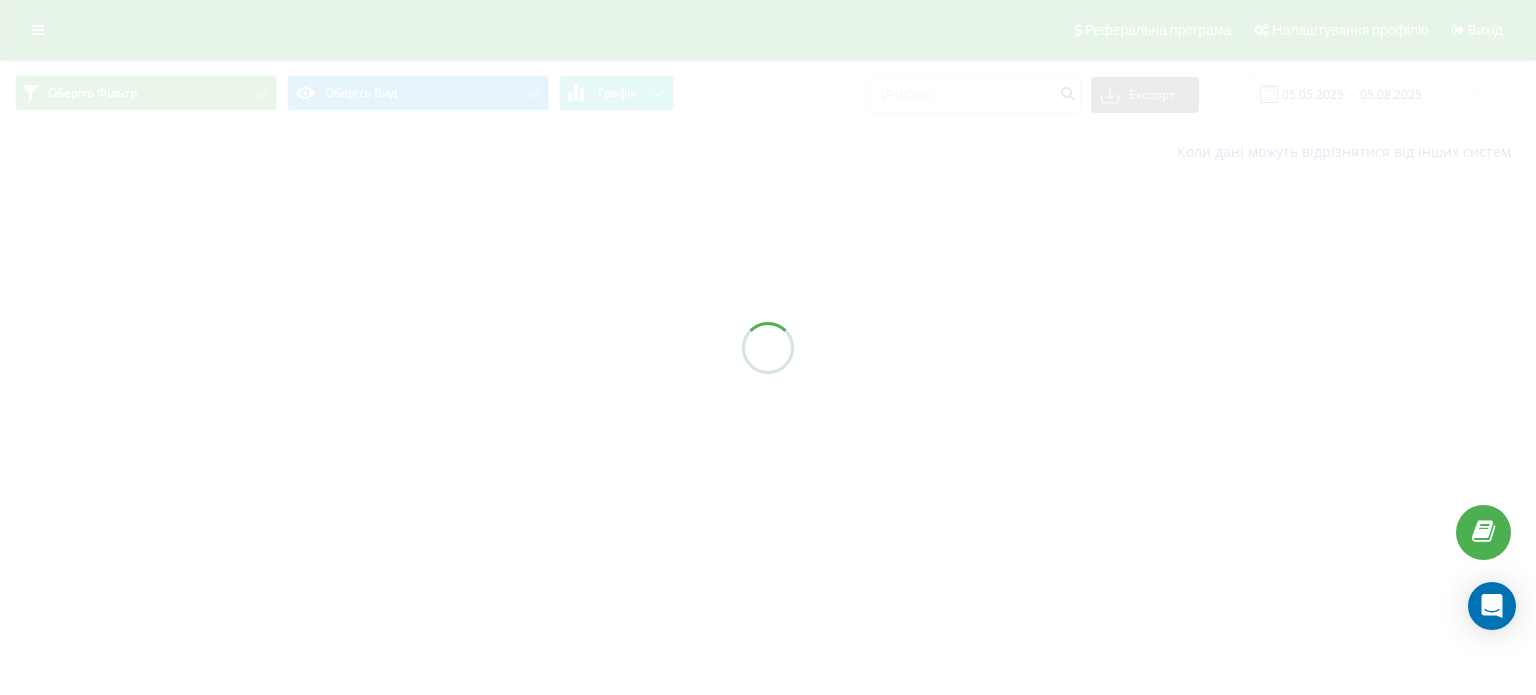 scroll, scrollTop: 0, scrollLeft: 0, axis: both 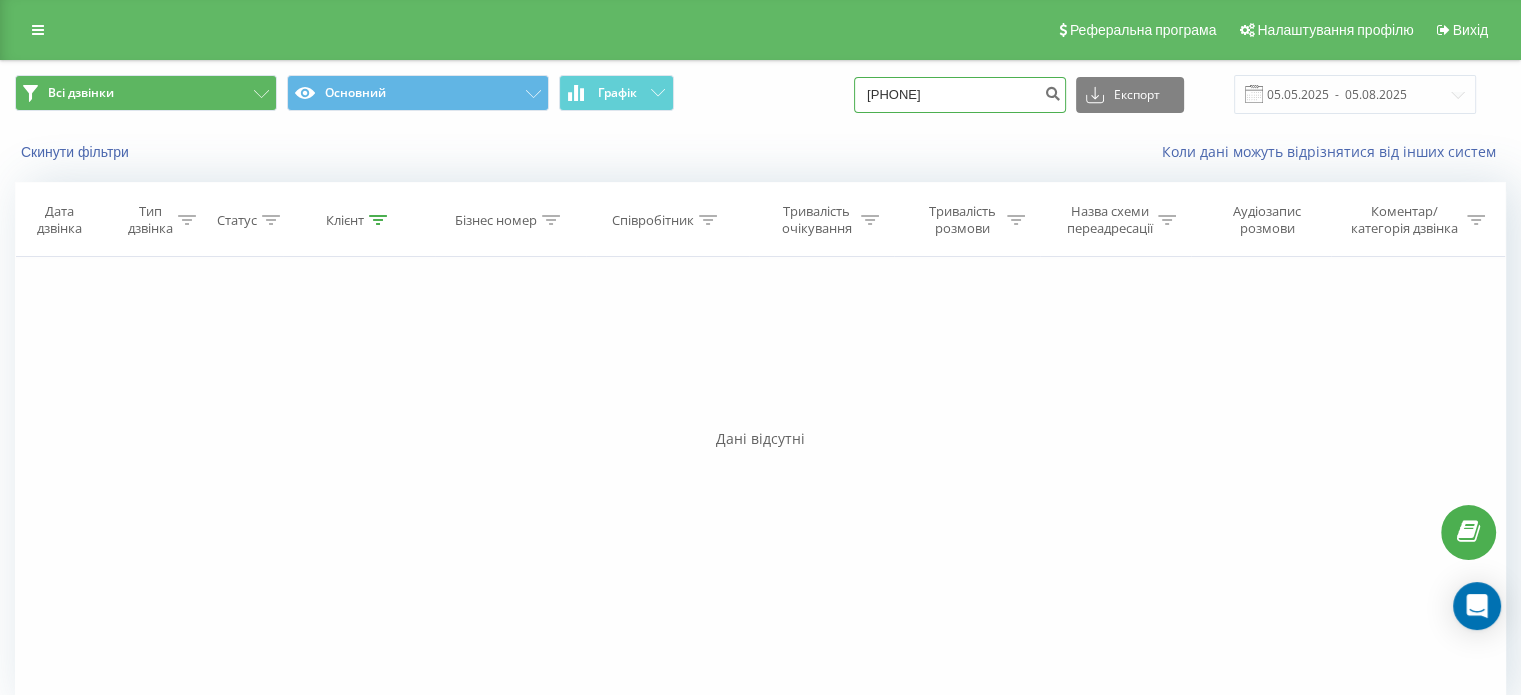 drag, startPoint x: 969, startPoint y: 98, endPoint x: 233, endPoint y: 106, distance: 736.04346 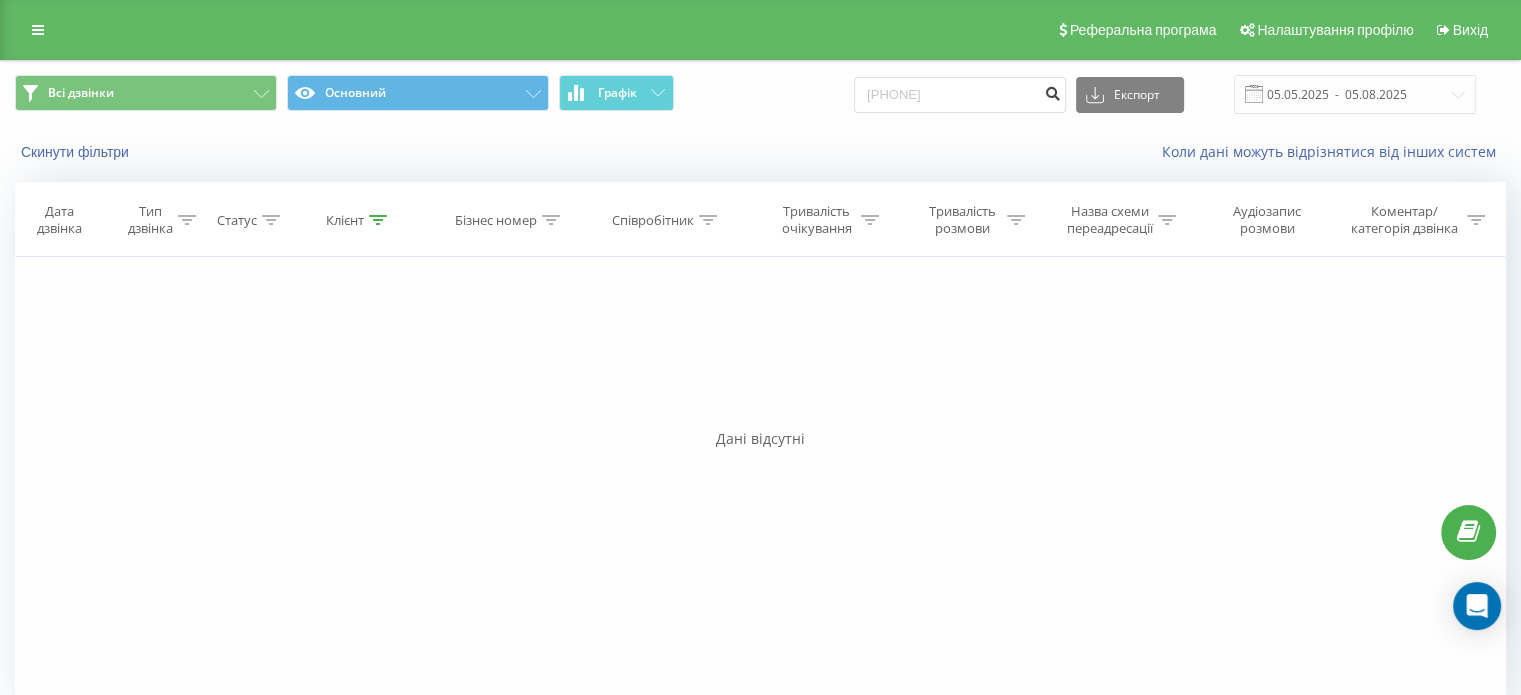 click at bounding box center (1052, 91) 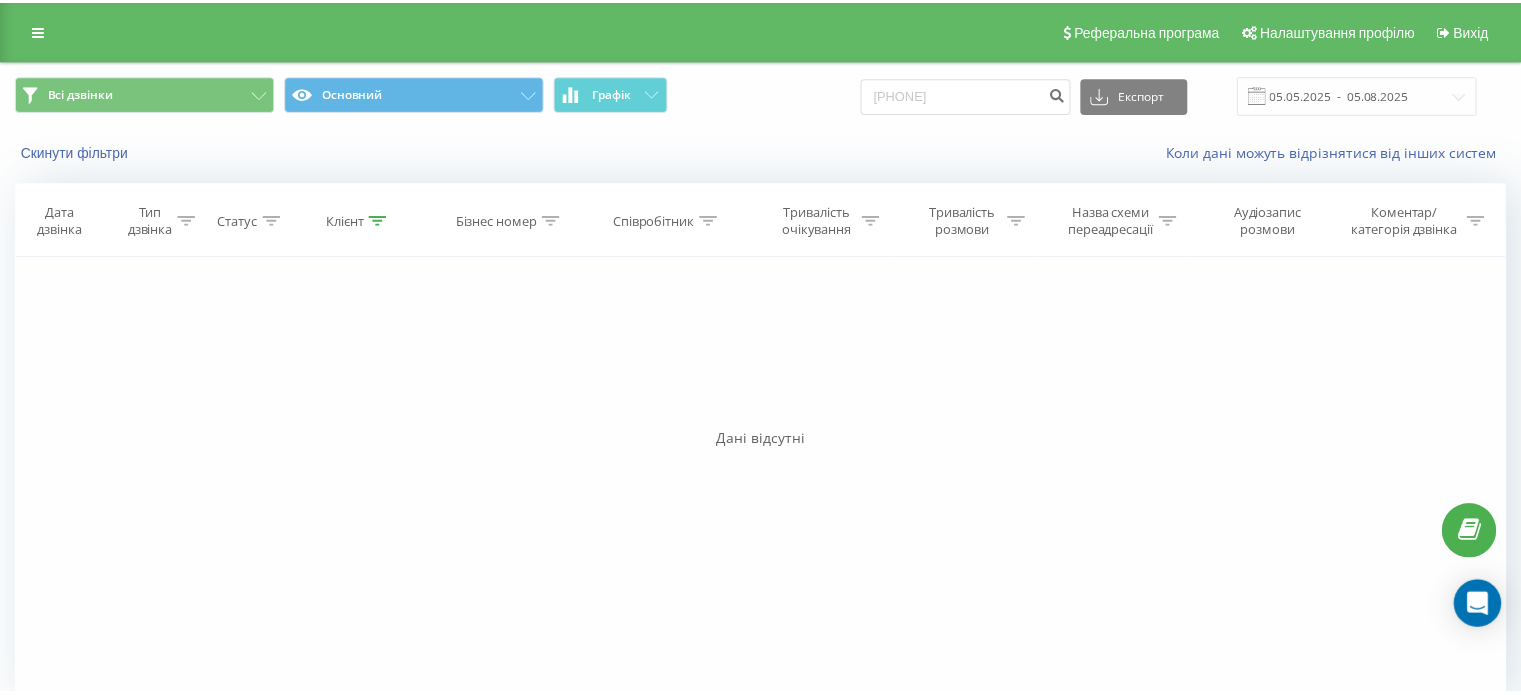 scroll, scrollTop: 0, scrollLeft: 0, axis: both 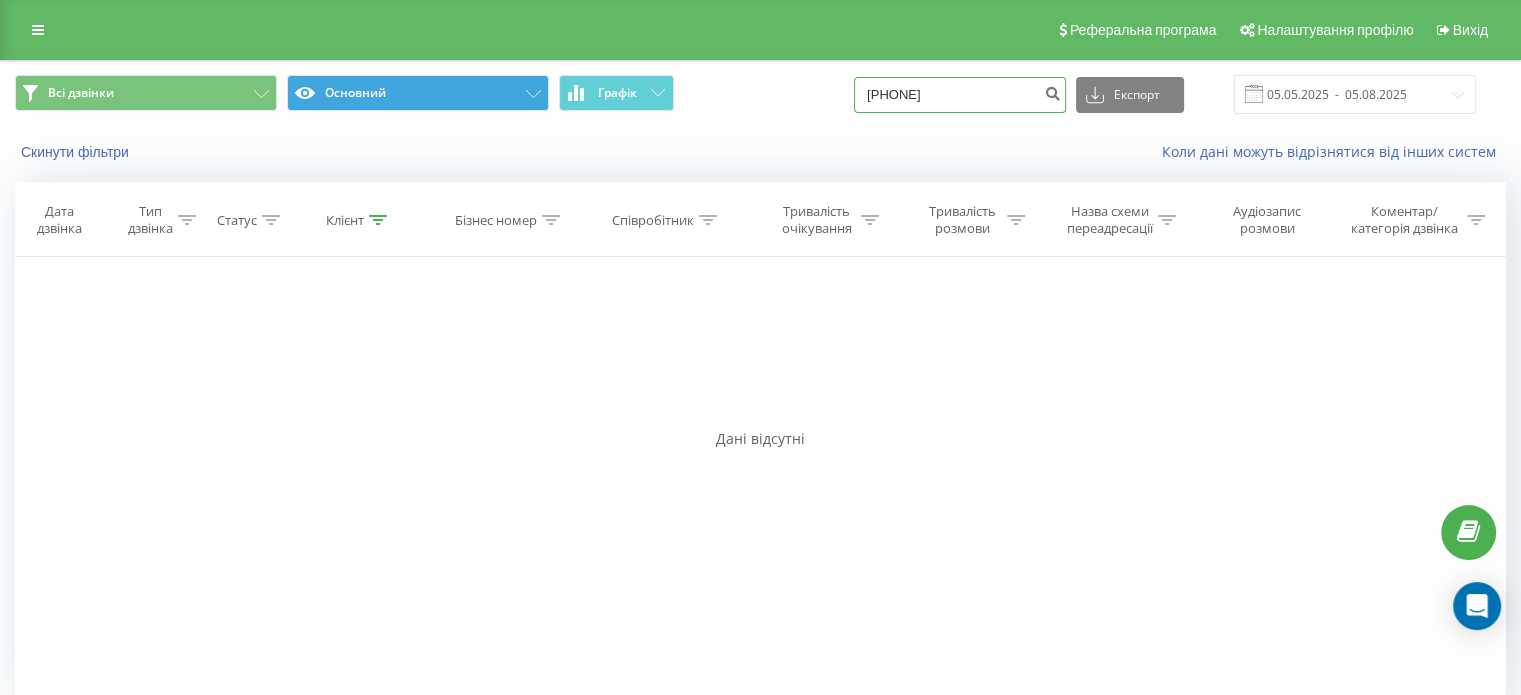 drag, startPoint x: 974, startPoint y: 87, endPoint x: 344, endPoint y: 95, distance: 630.0508 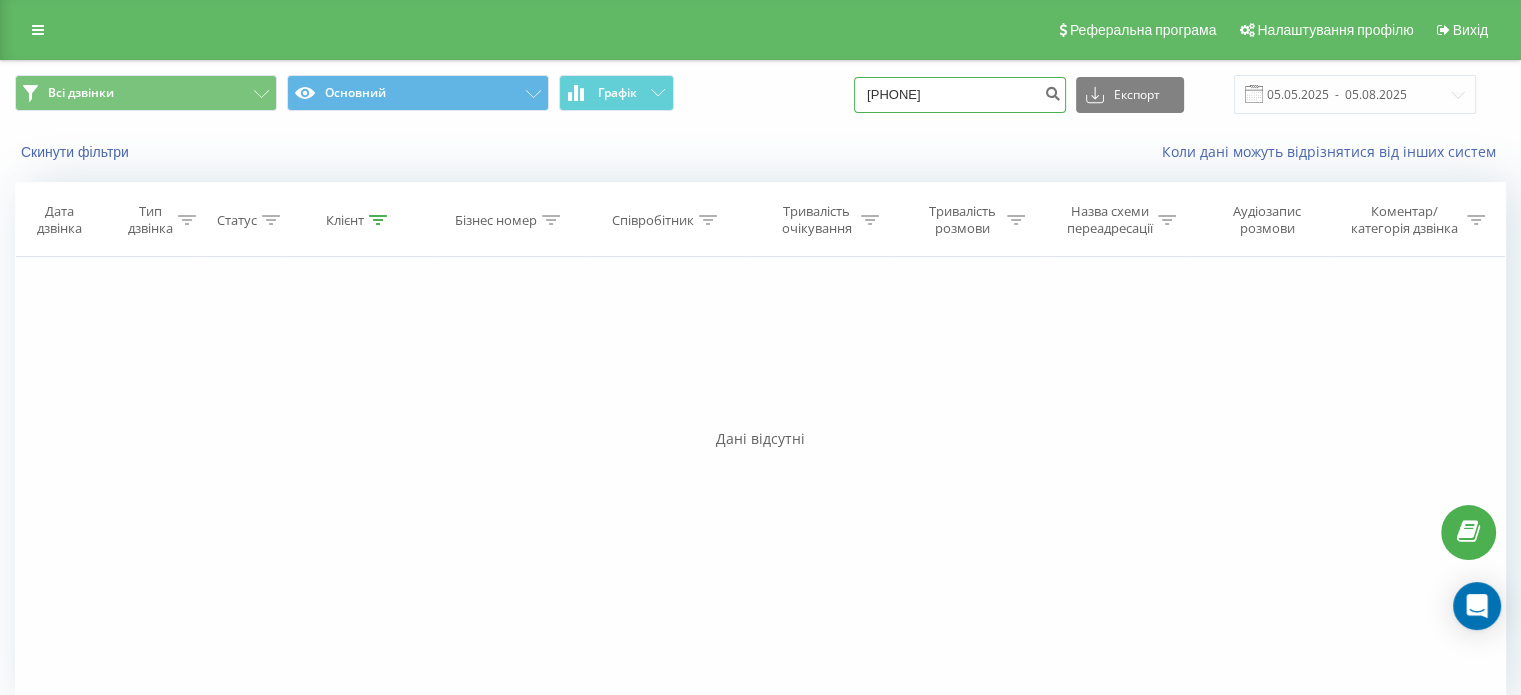 paste on "679855376" 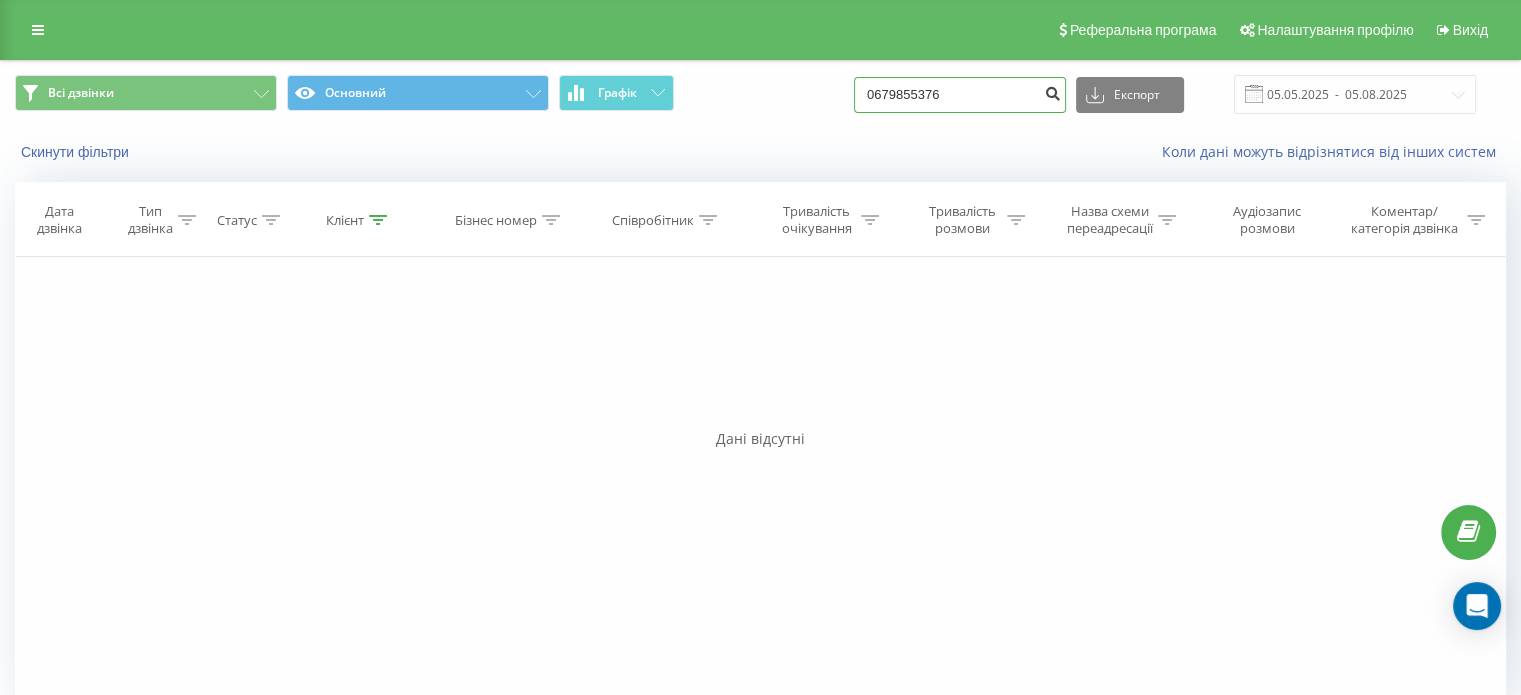 type on "0679855376" 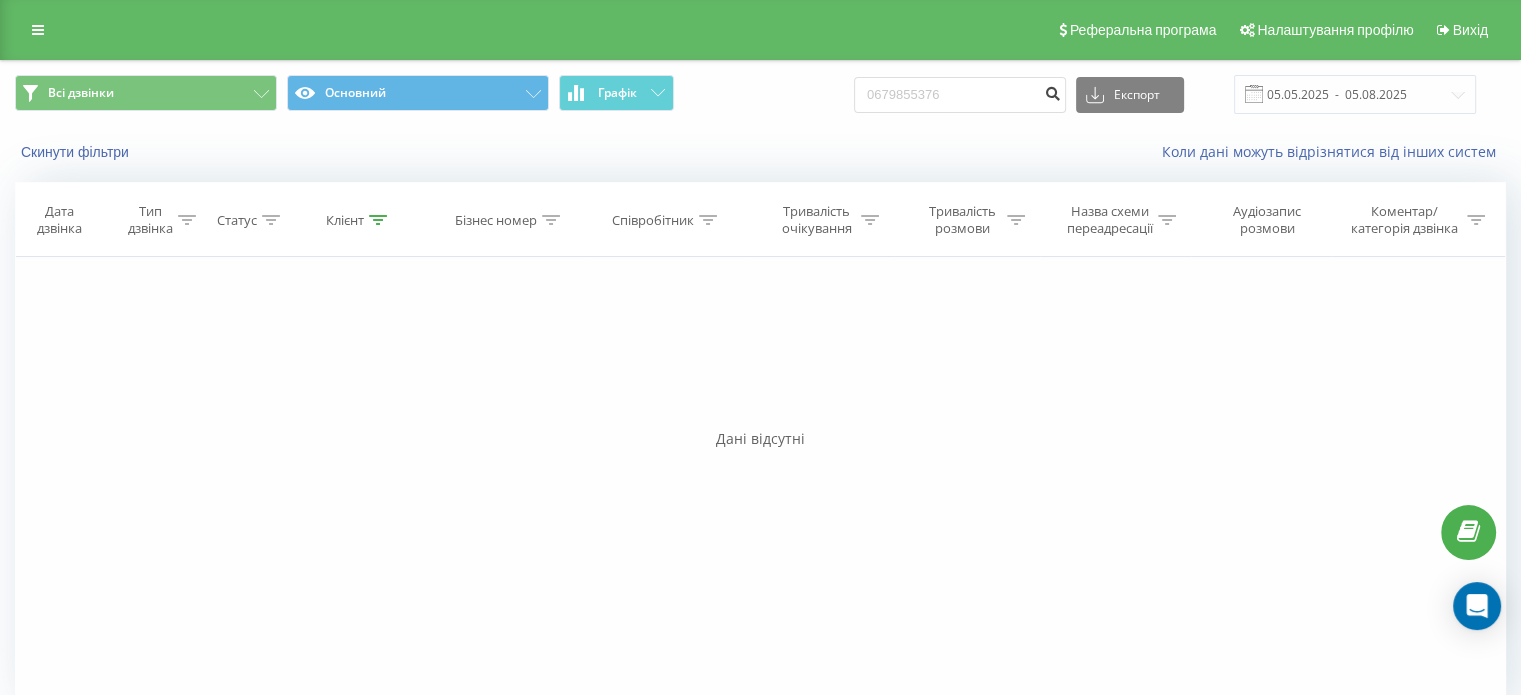 click at bounding box center (1052, 95) 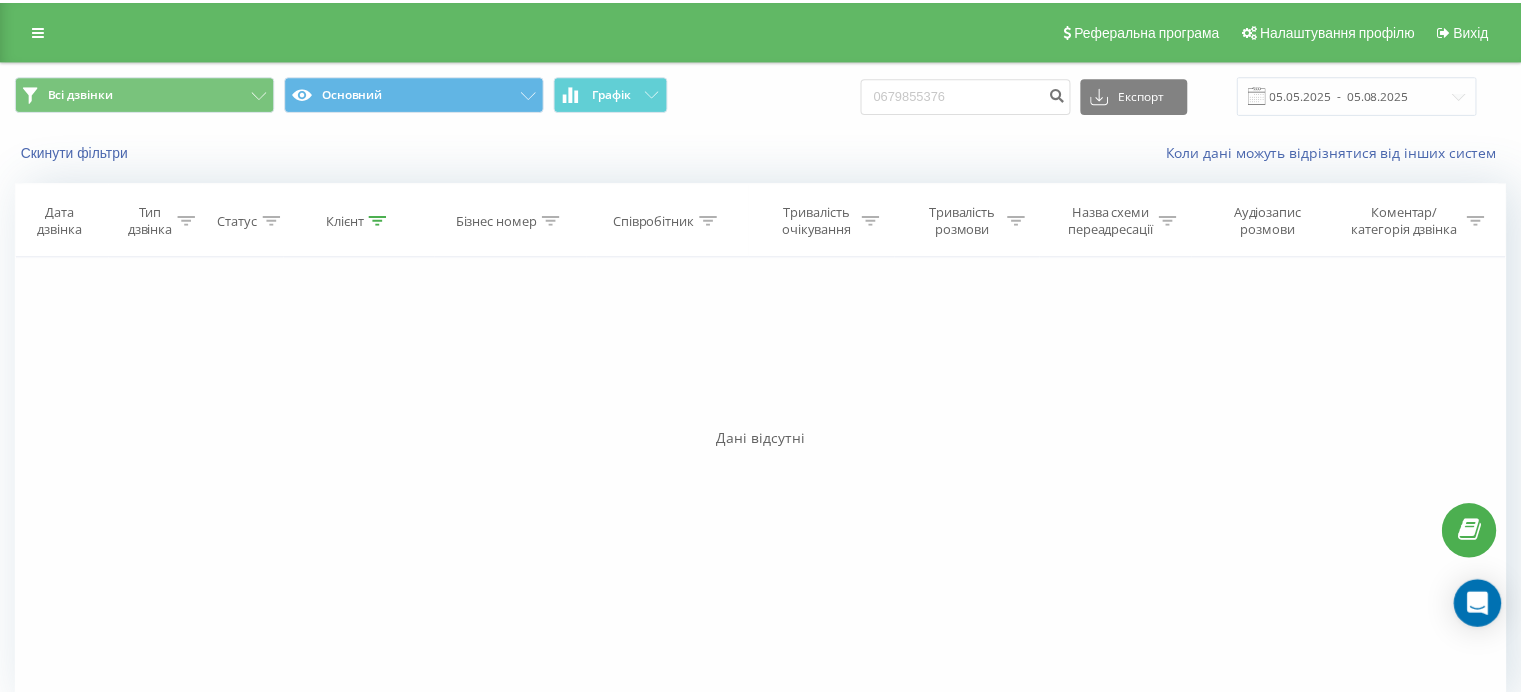 scroll, scrollTop: 0, scrollLeft: 0, axis: both 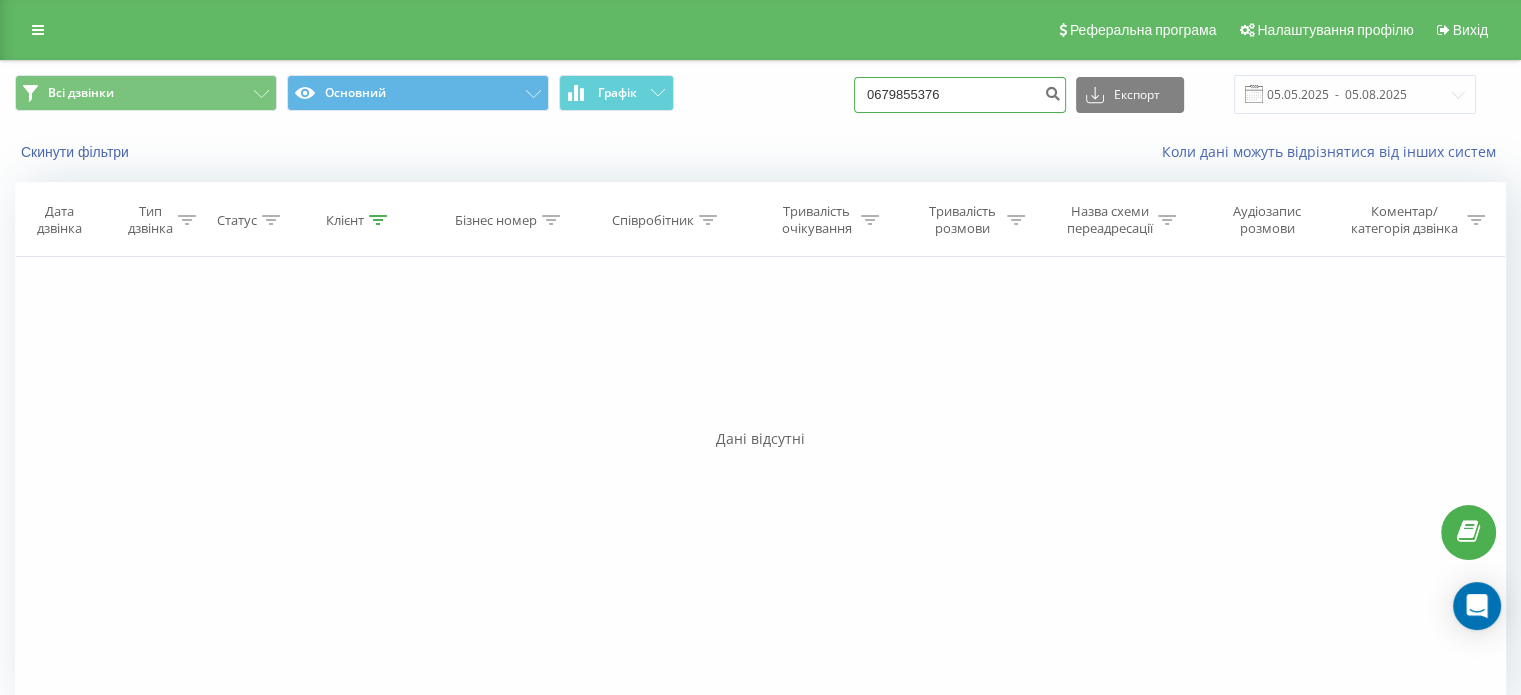 drag, startPoint x: 1019, startPoint y: 99, endPoint x: 280, endPoint y: 121, distance: 739.3274 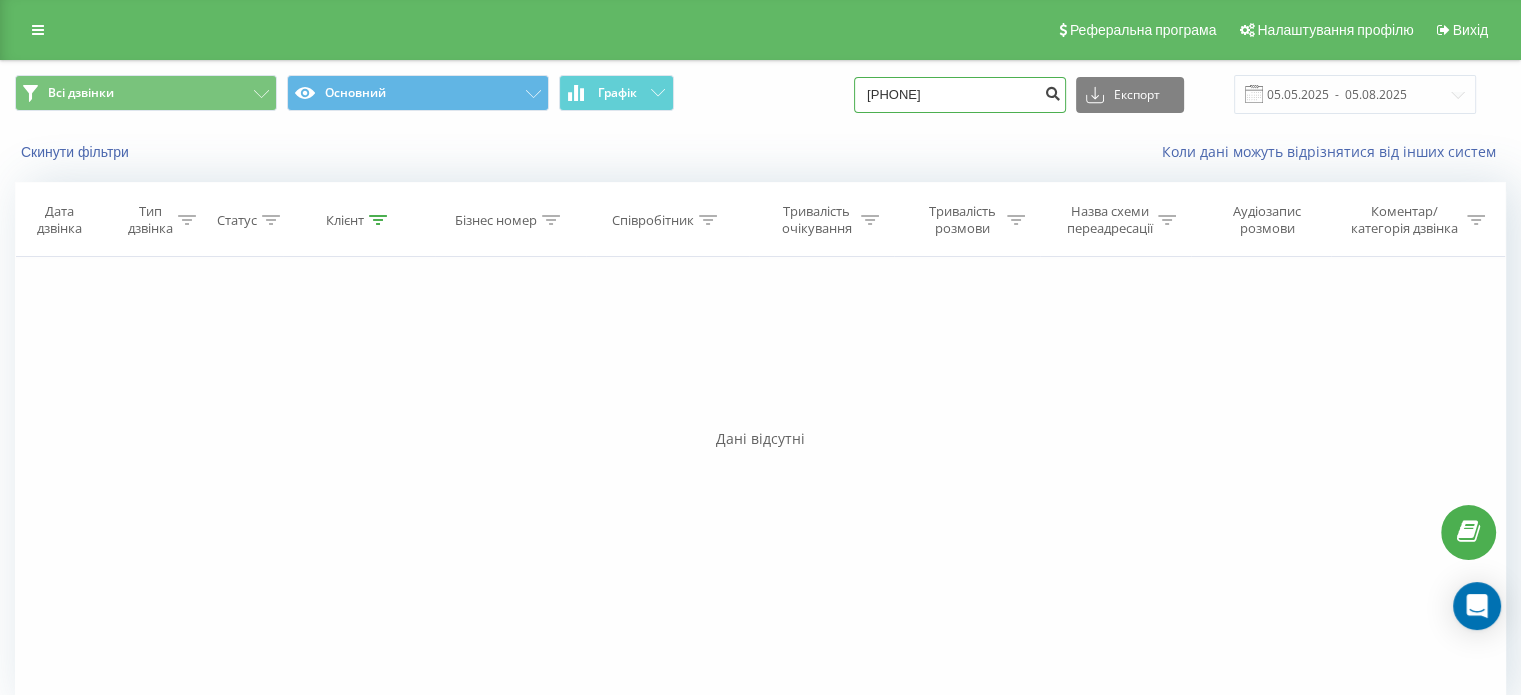 type on "[PHONE]" 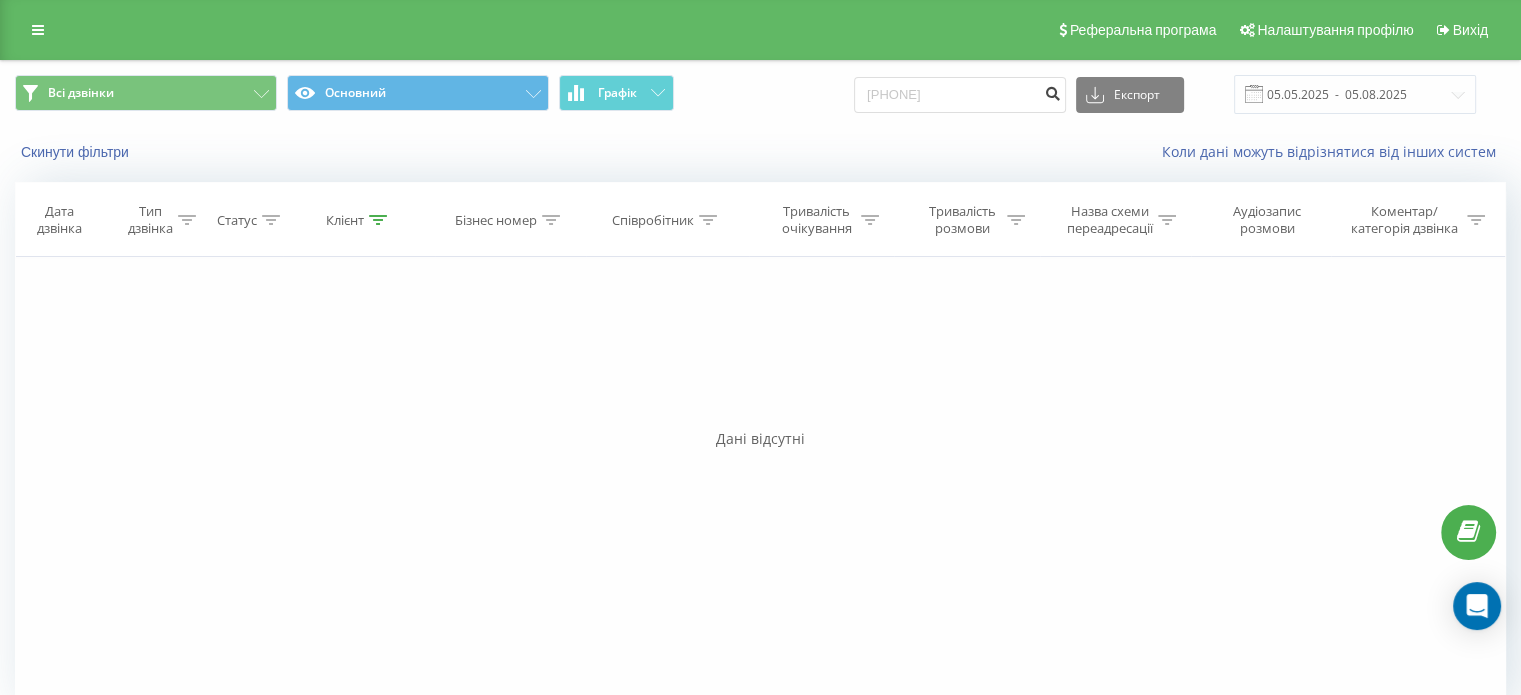 click at bounding box center [1052, 95] 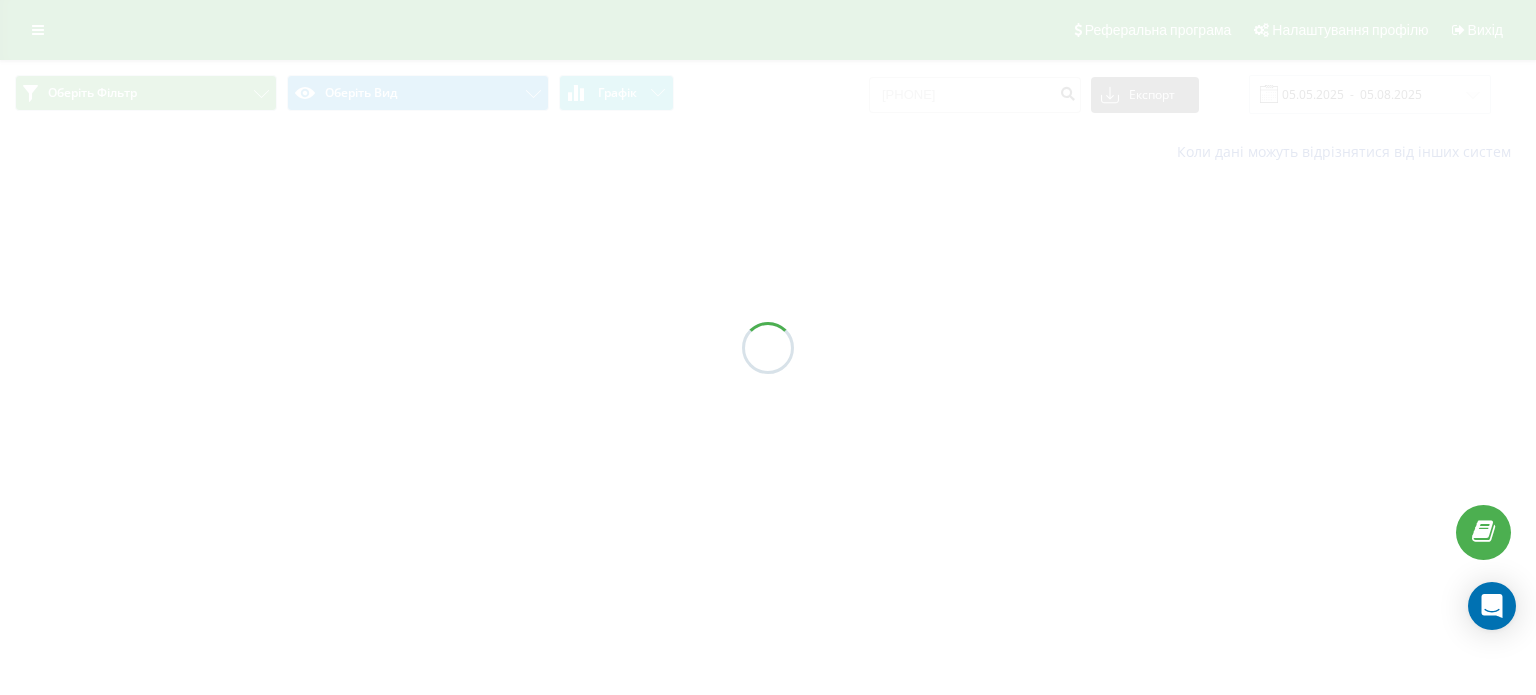 scroll, scrollTop: 0, scrollLeft: 0, axis: both 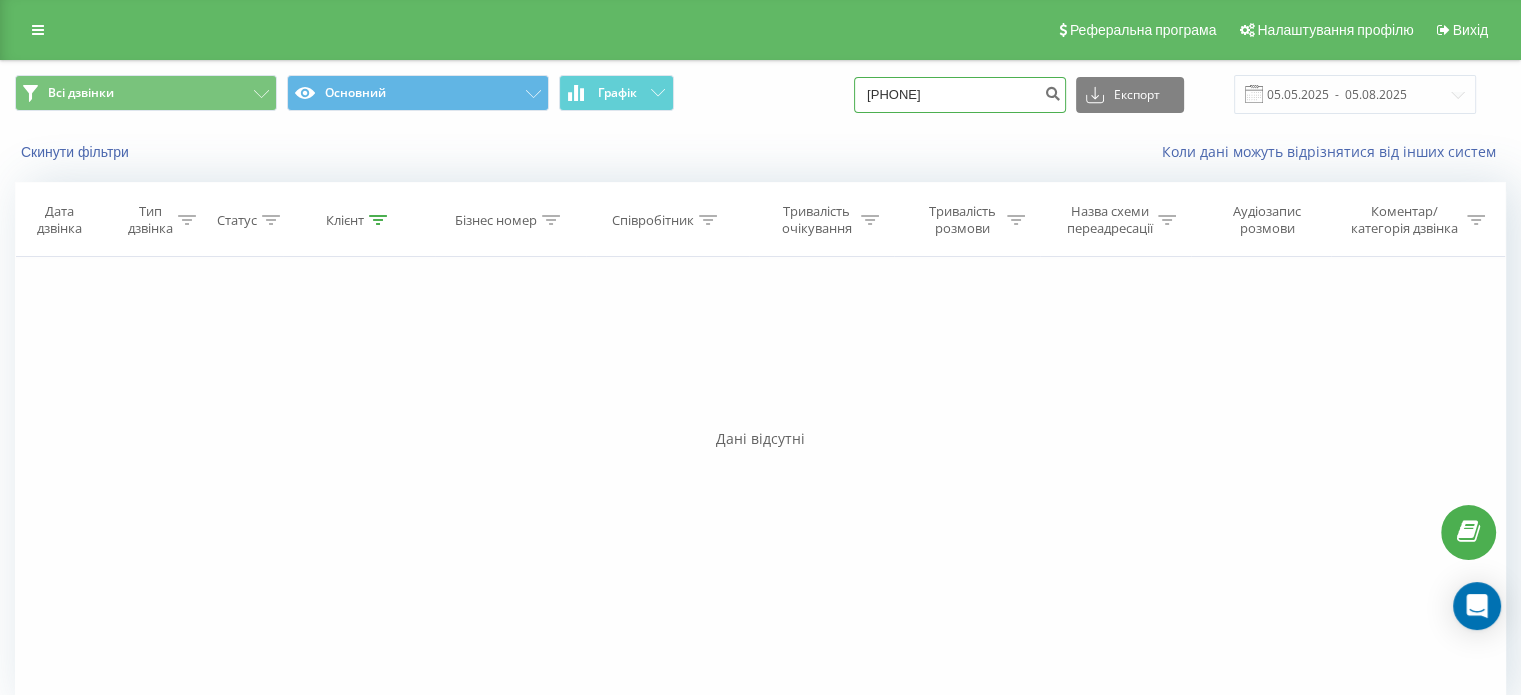 drag, startPoint x: 1002, startPoint y: 77, endPoint x: 93, endPoint y: 134, distance: 910.7854 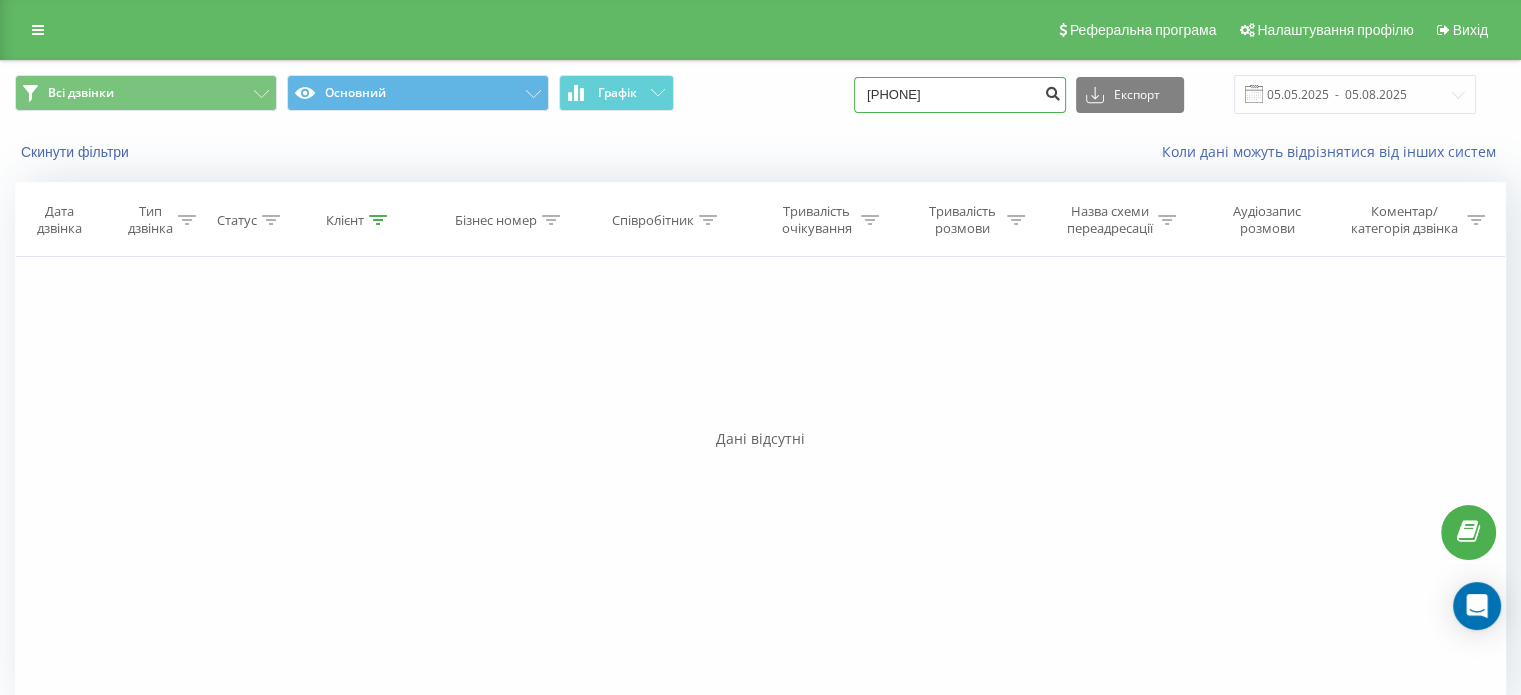 type on "[PHONE]" 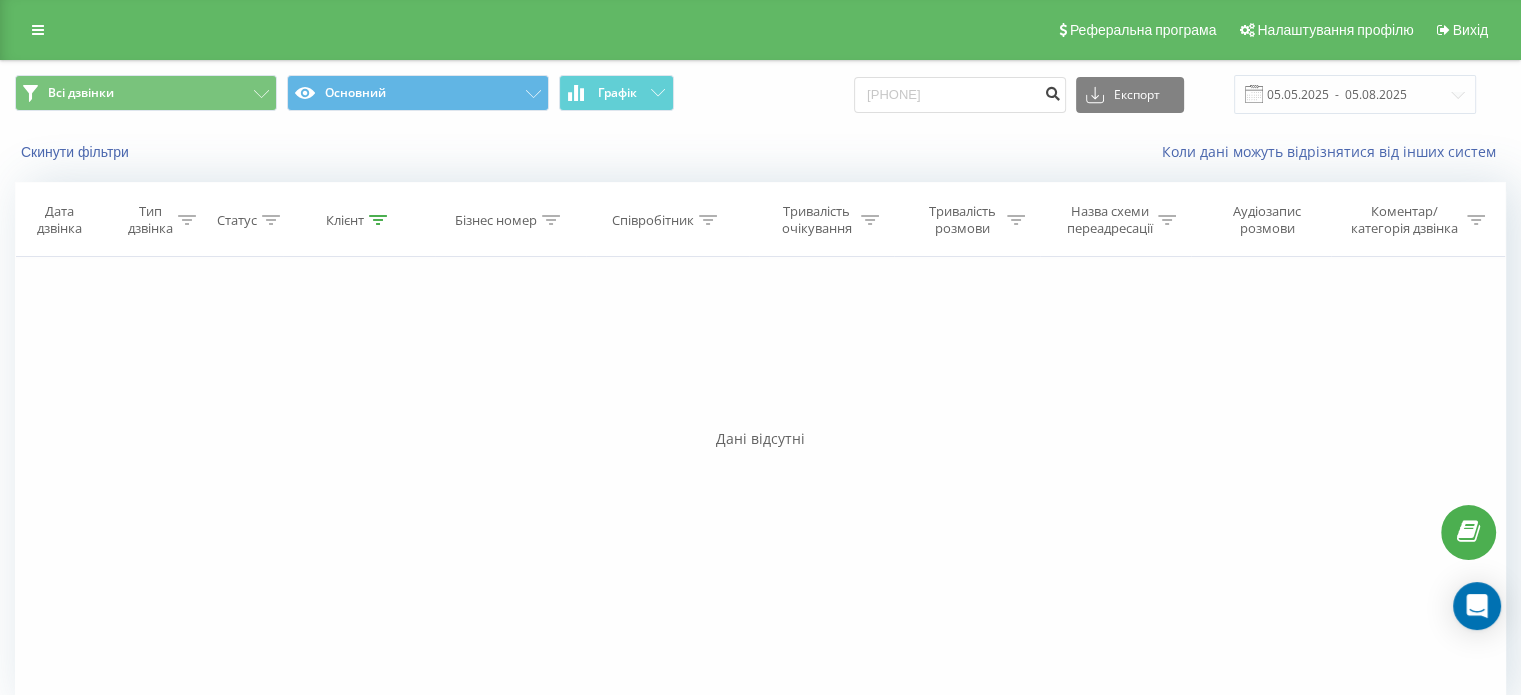 click at bounding box center [1052, 91] 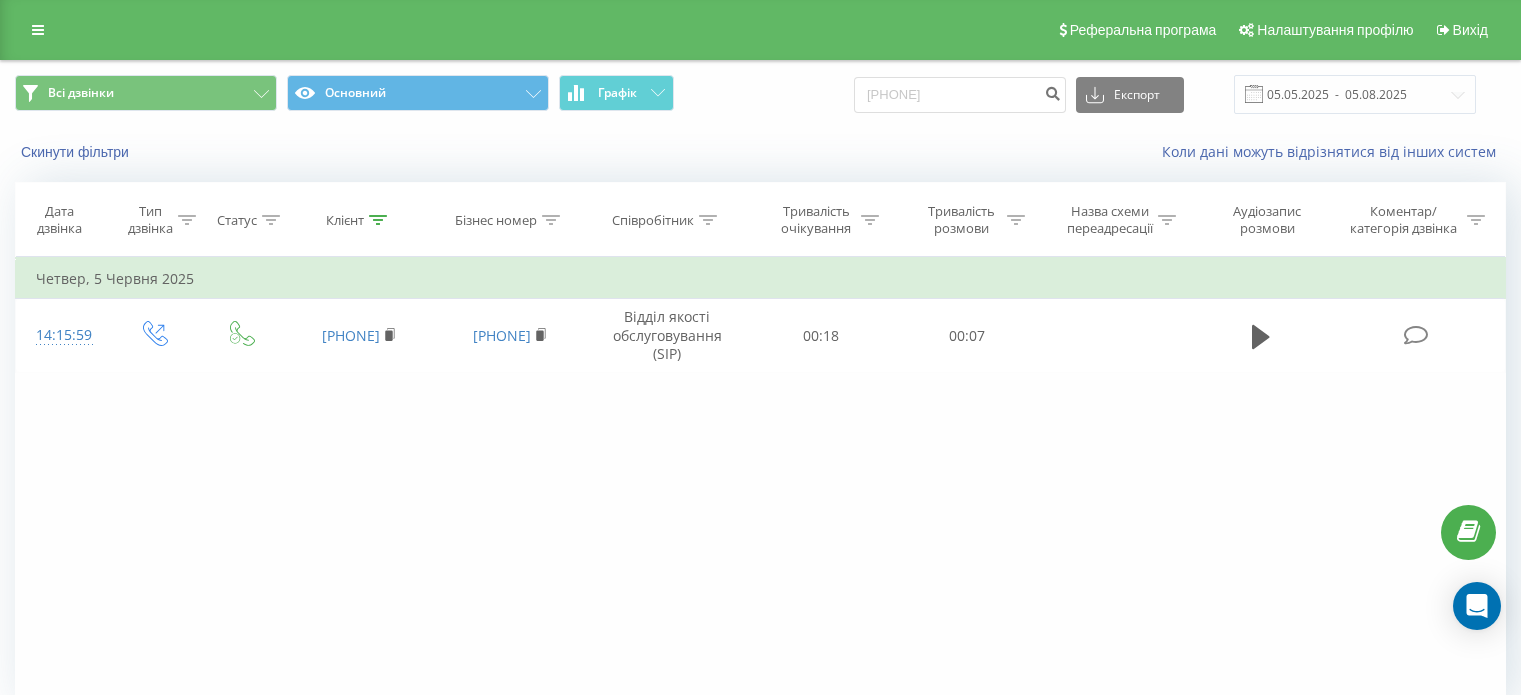 scroll, scrollTop: 0, scrollLeft: 0, axis: both 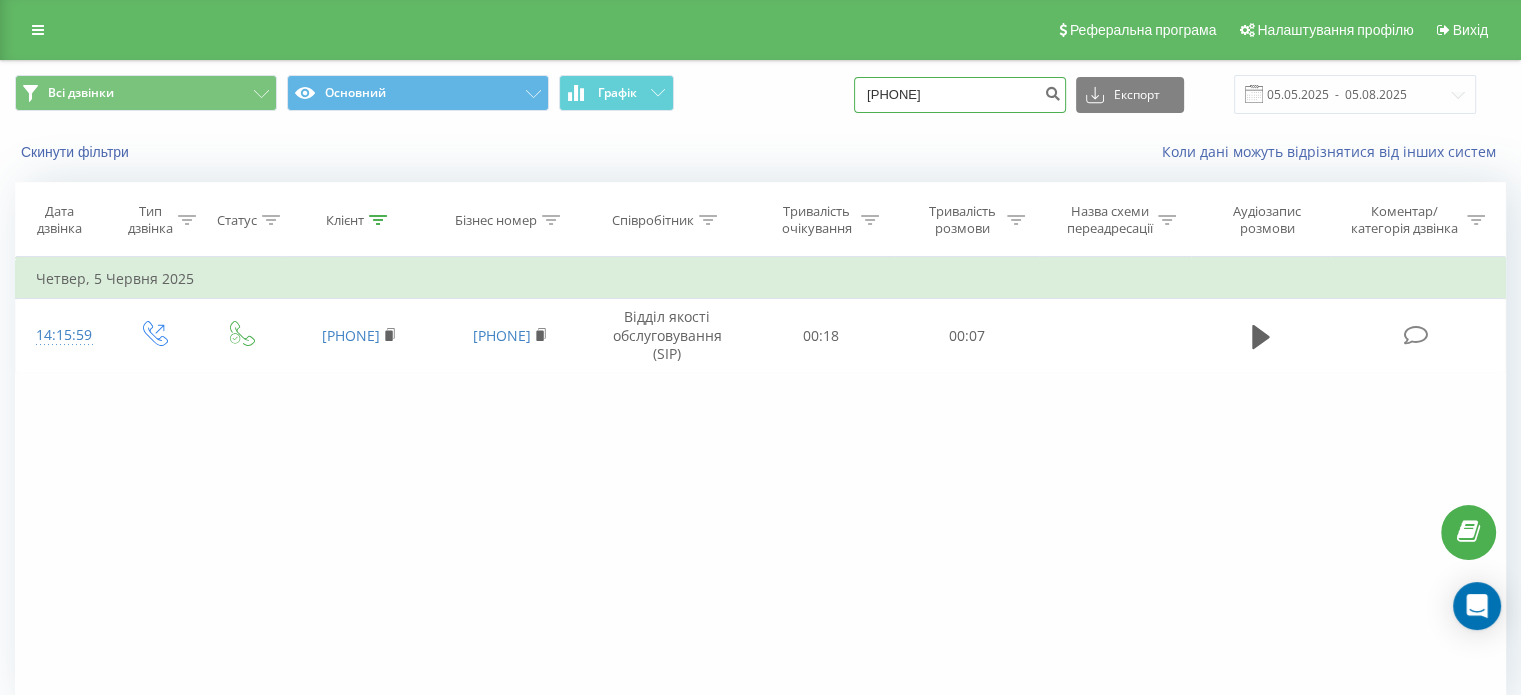 drag, startPoint x: 993, startPoint y: 86, endPoint x: 236, endPoint y: 135, distance: 758.5842 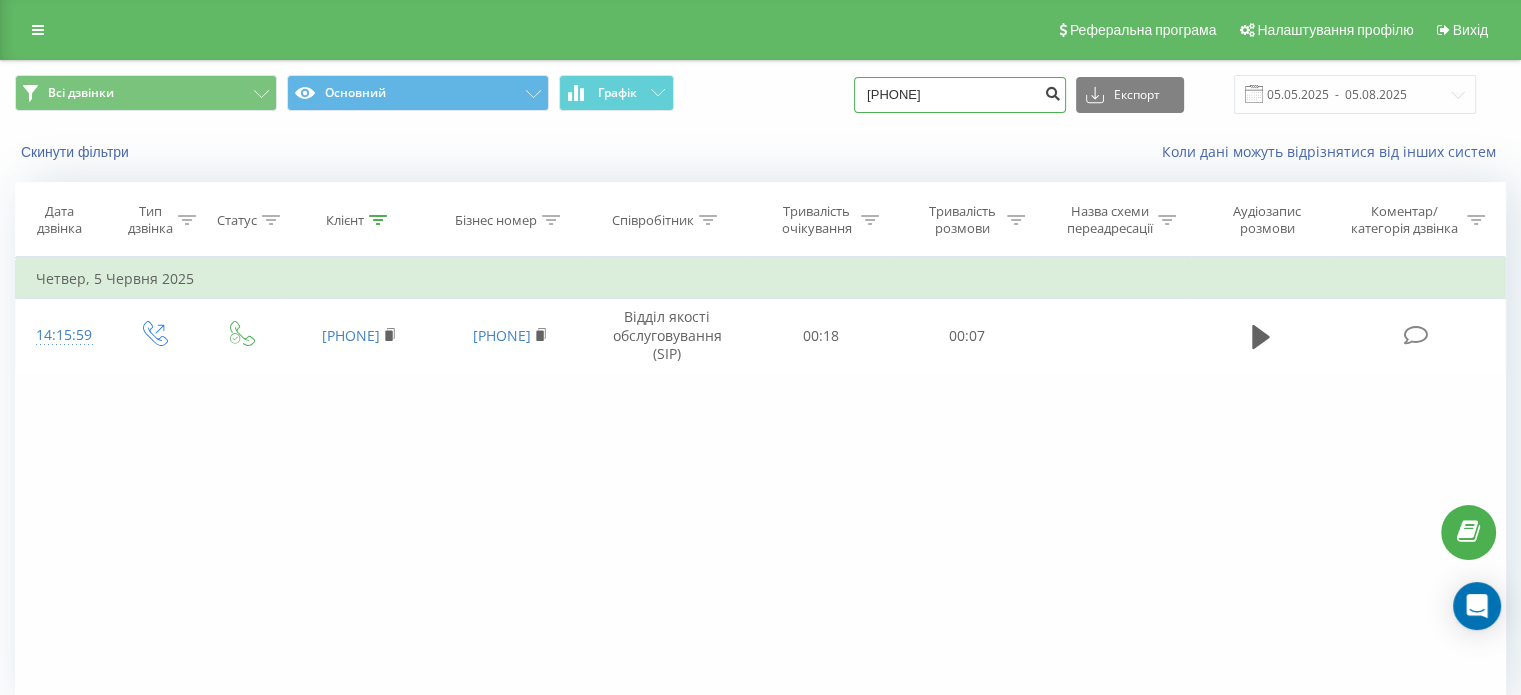 type on "[PHONE]" 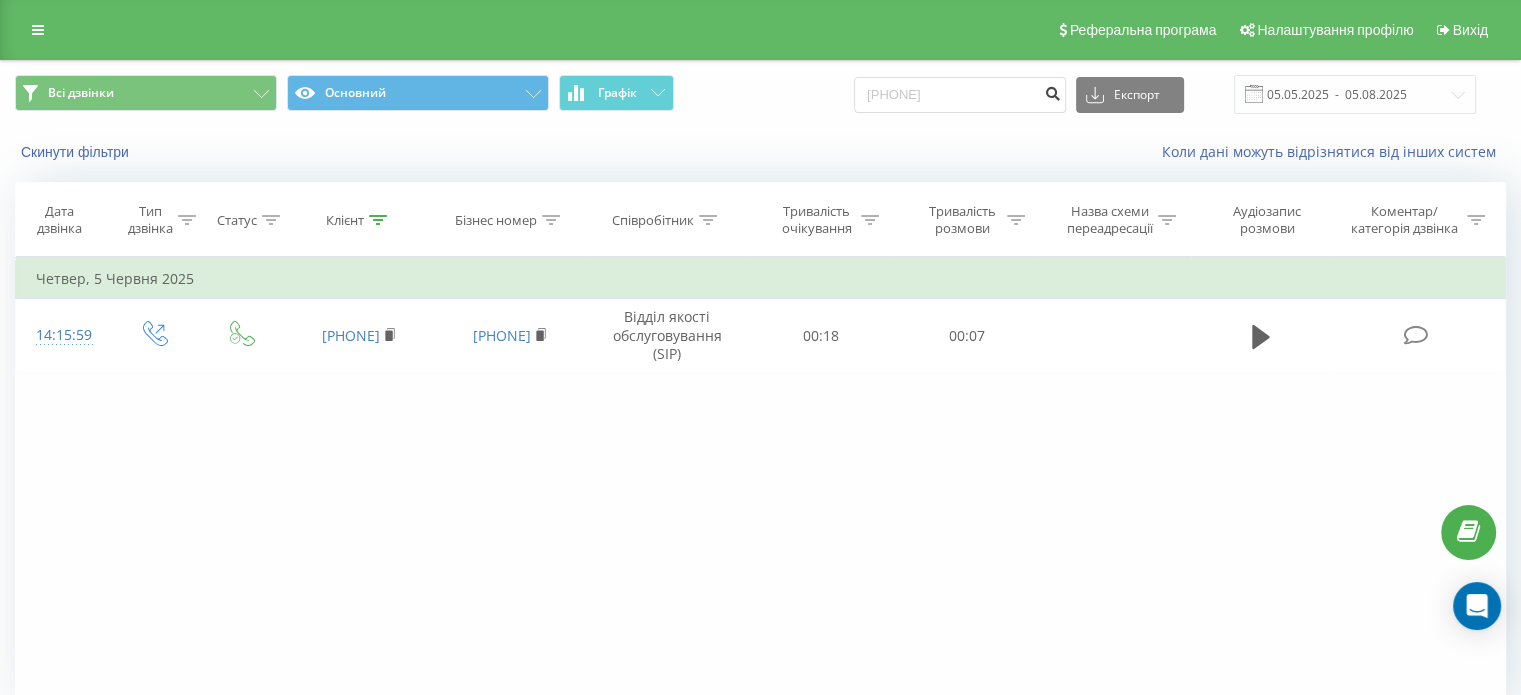 click at bounding box center [1052, 91] 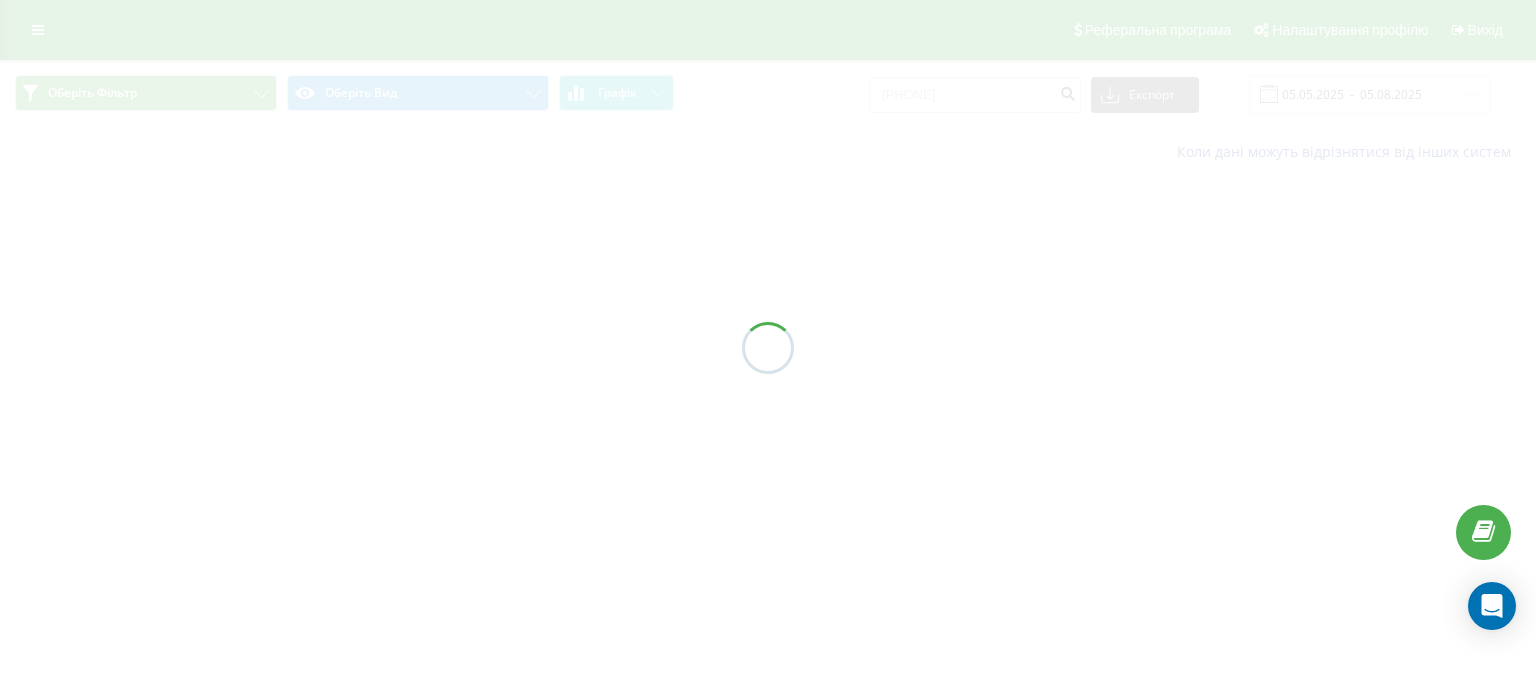 scroll, scrollTop: 0, scrollLeft: 0, axis: both 